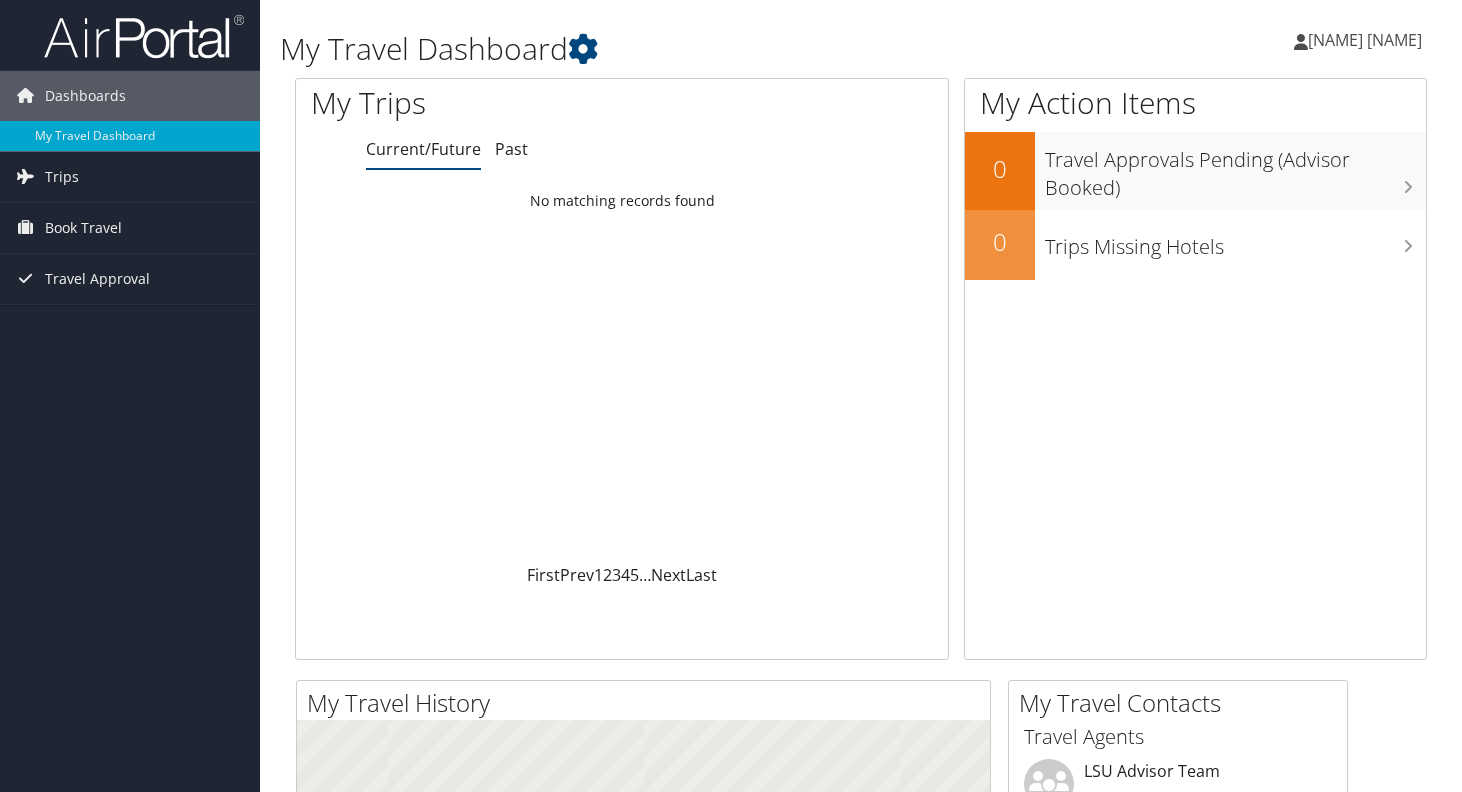 scroll, scrollTop: 0, scrollLeft: 0, axis: both 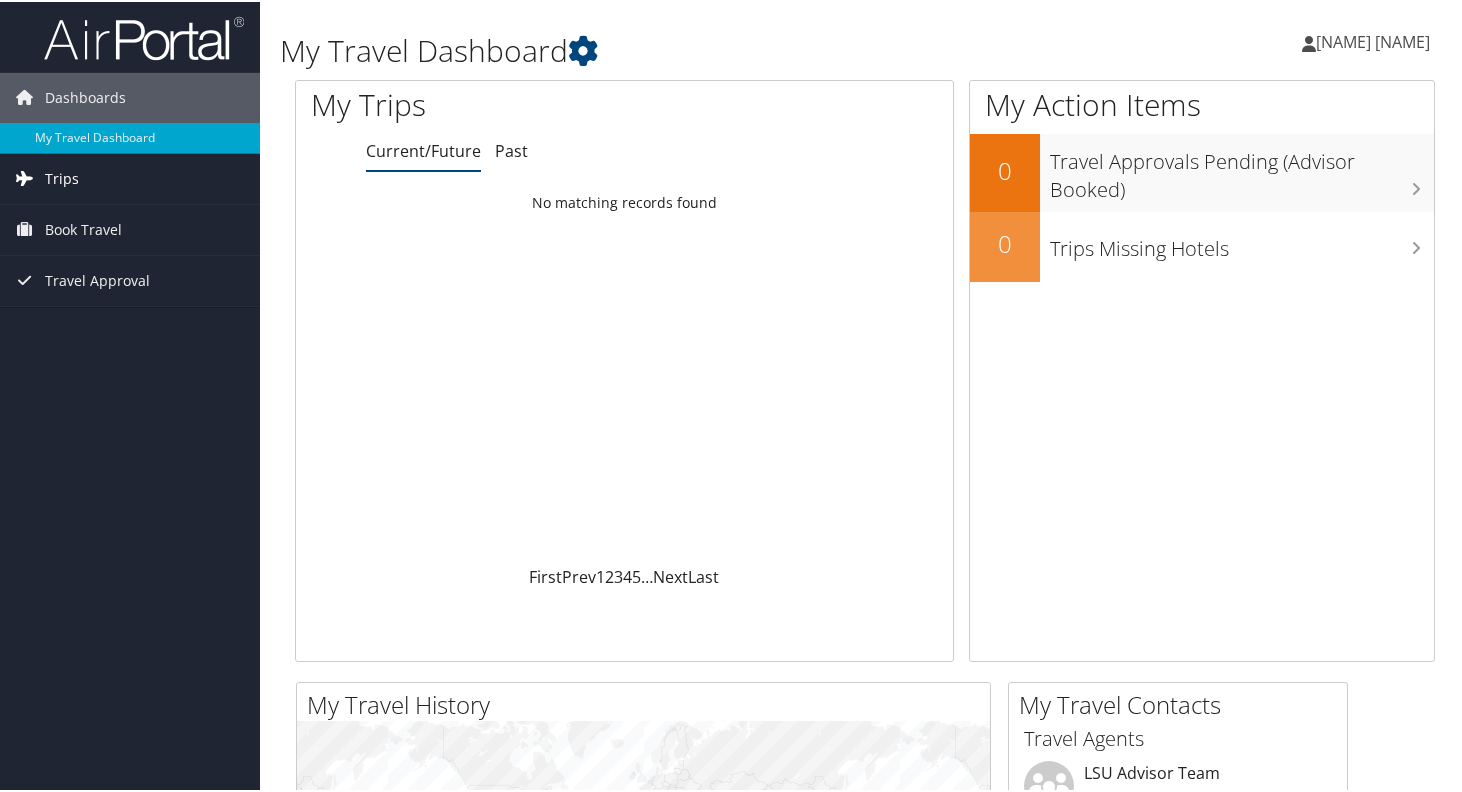 click on "Trips" at bounding box center [62, 177] 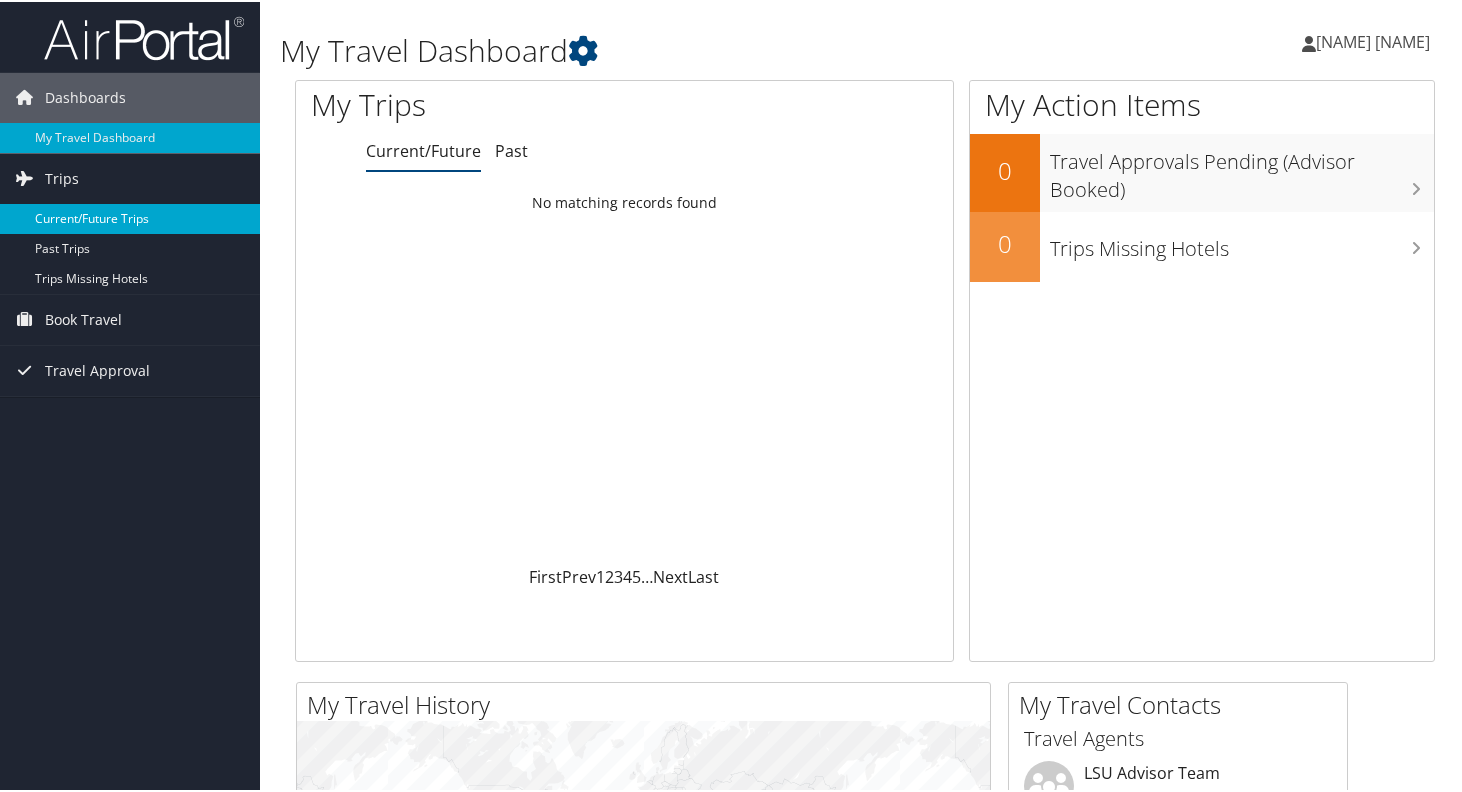 click on "Current/Future Trips" at bounding box center [130, 217] 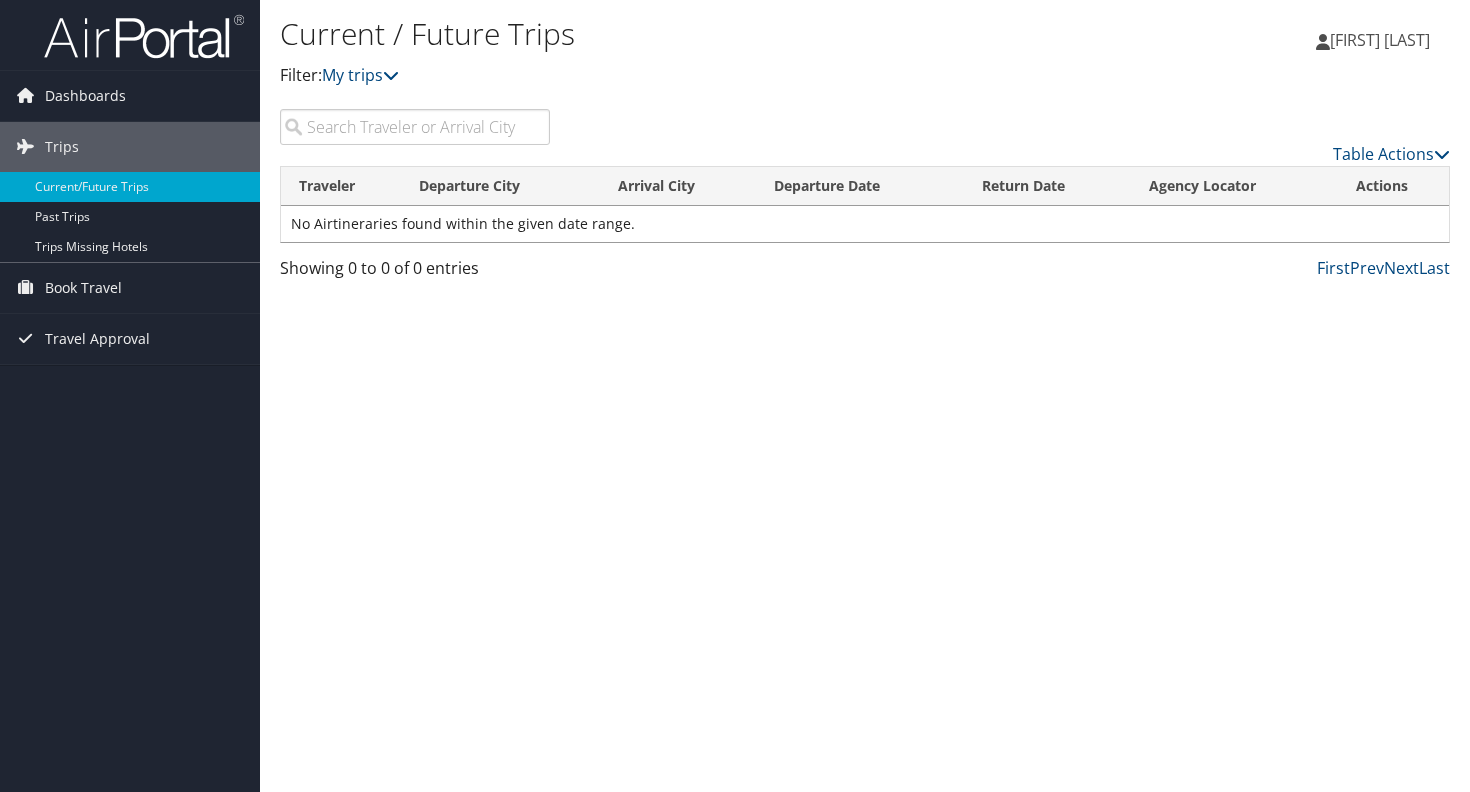 scroll, scrollTop: 0, scrollLeft: 0, axis: both 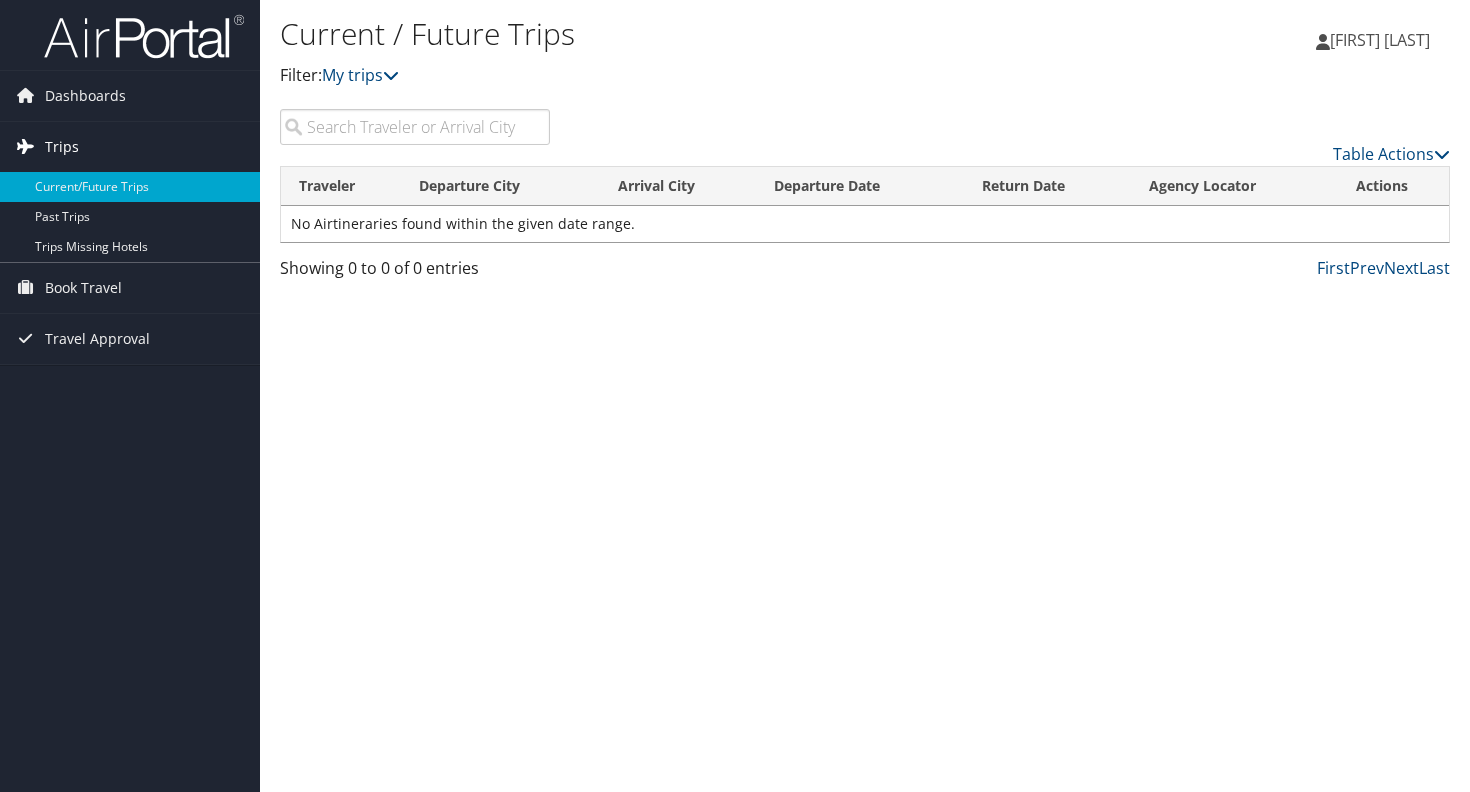 click on "Trips" at bounding box center (62, 147) 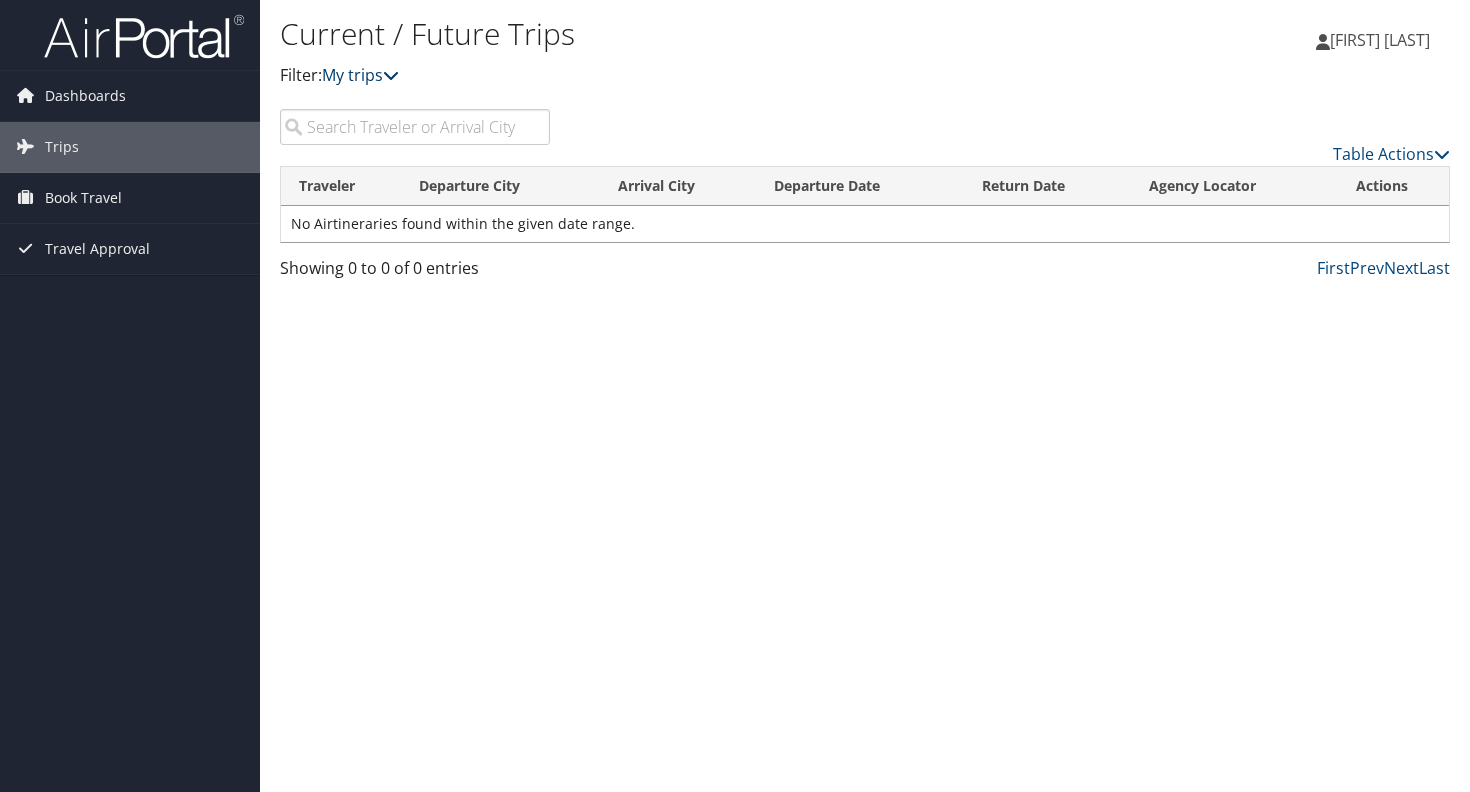 click on "My trips" at bounding box center [360, 75] 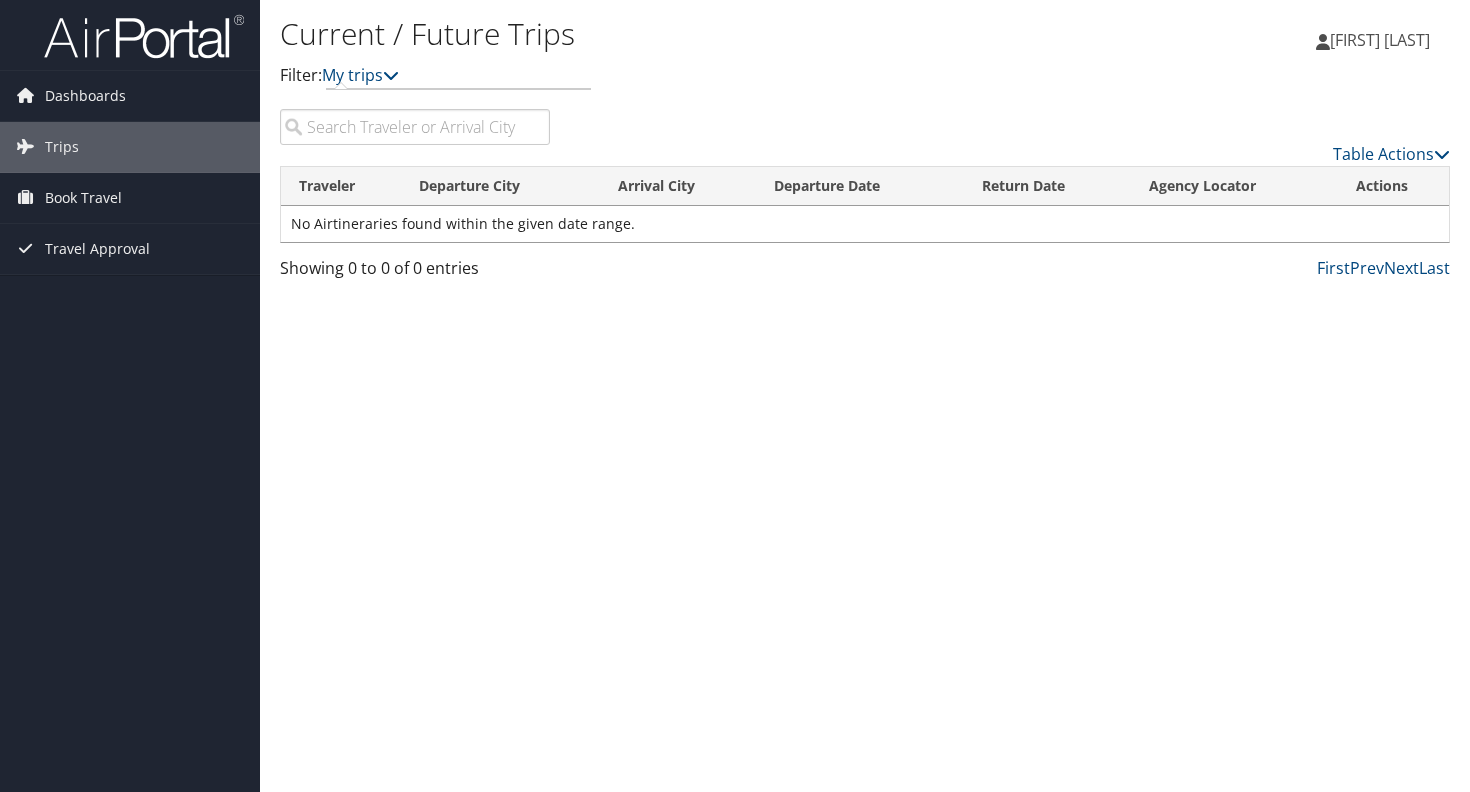 click at bounding box center (415, 127) 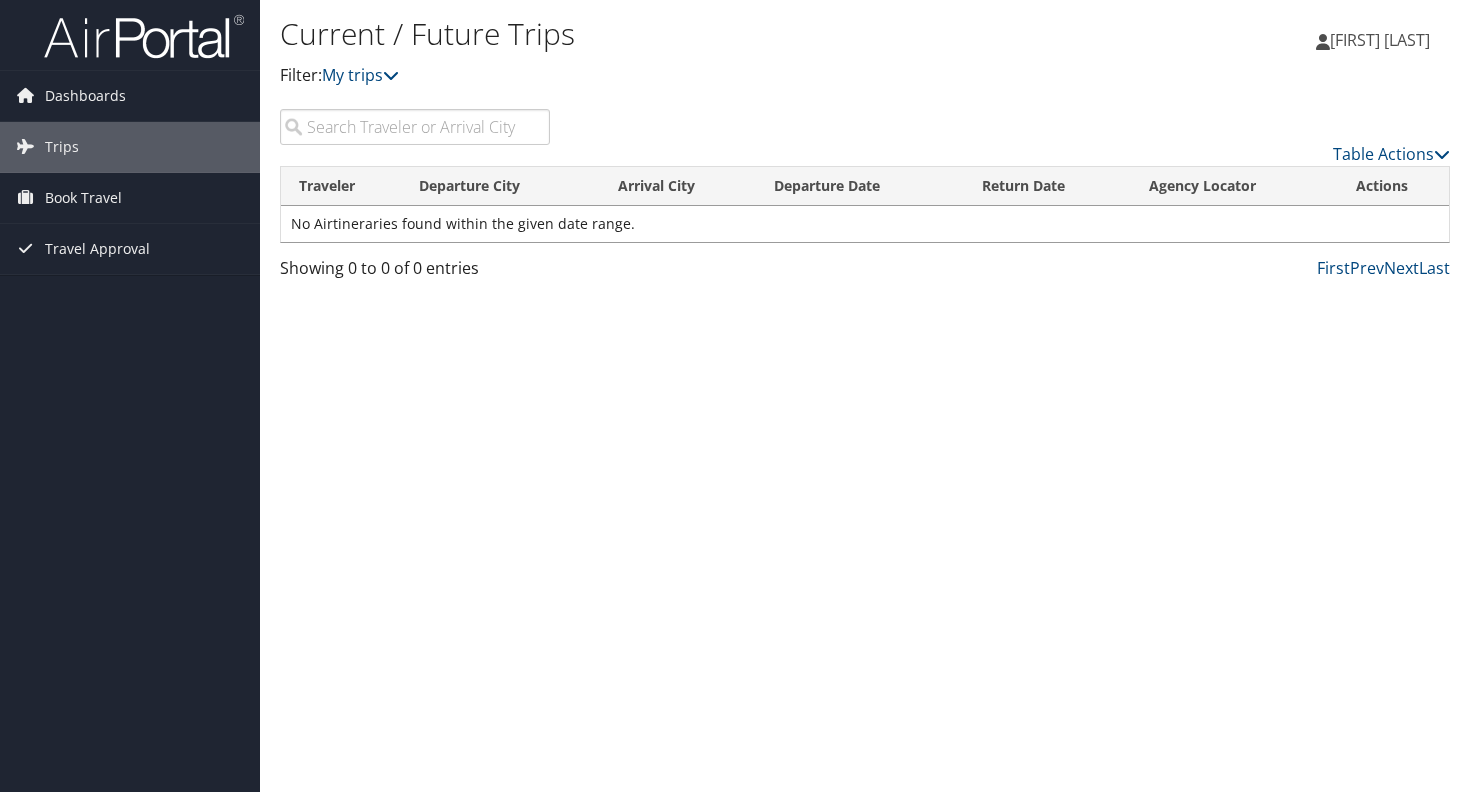 click on "[FIRST] [LAST]" at bounding box center (1380, 40) 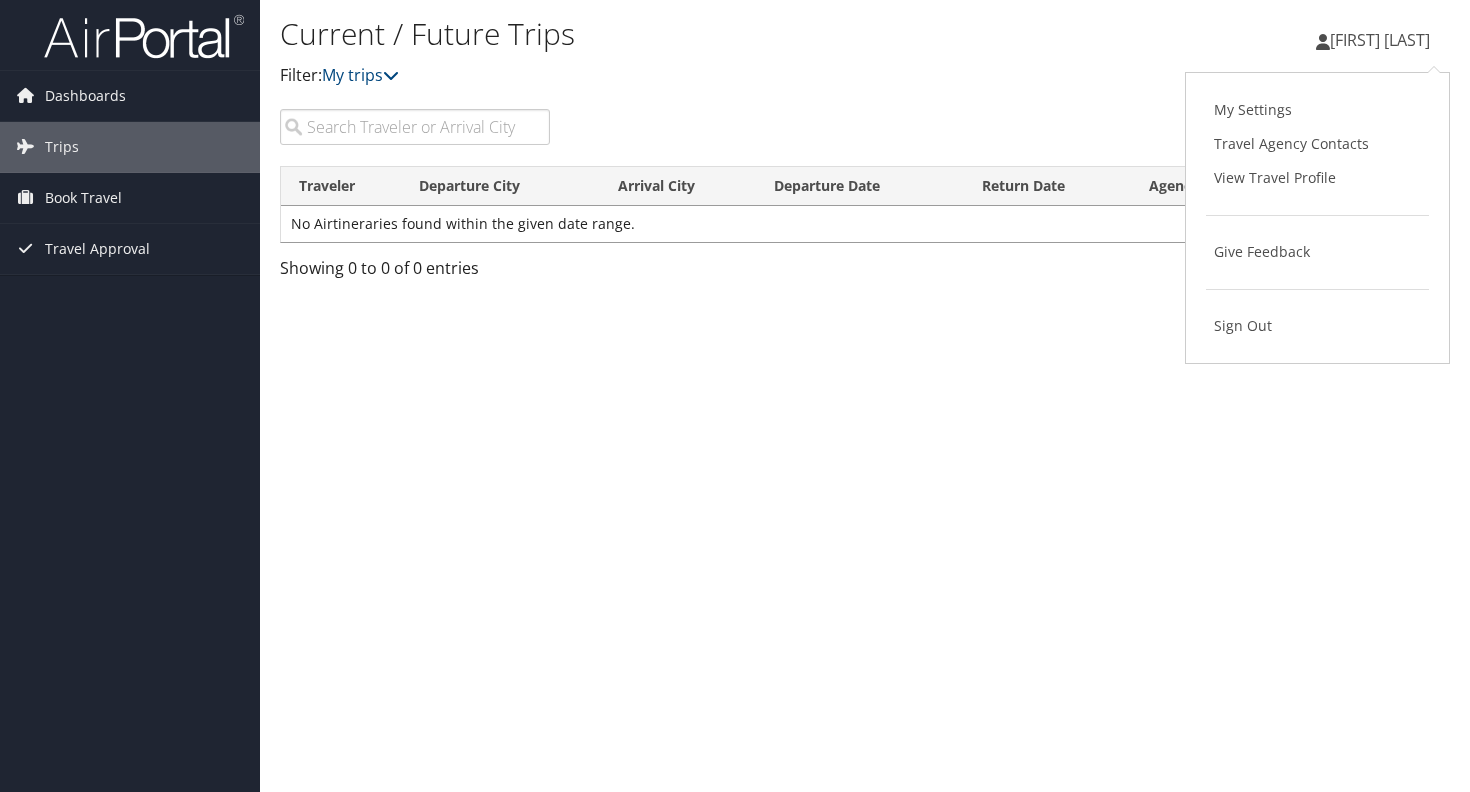click on "Table Actions" at bounding box center [1015, 137] 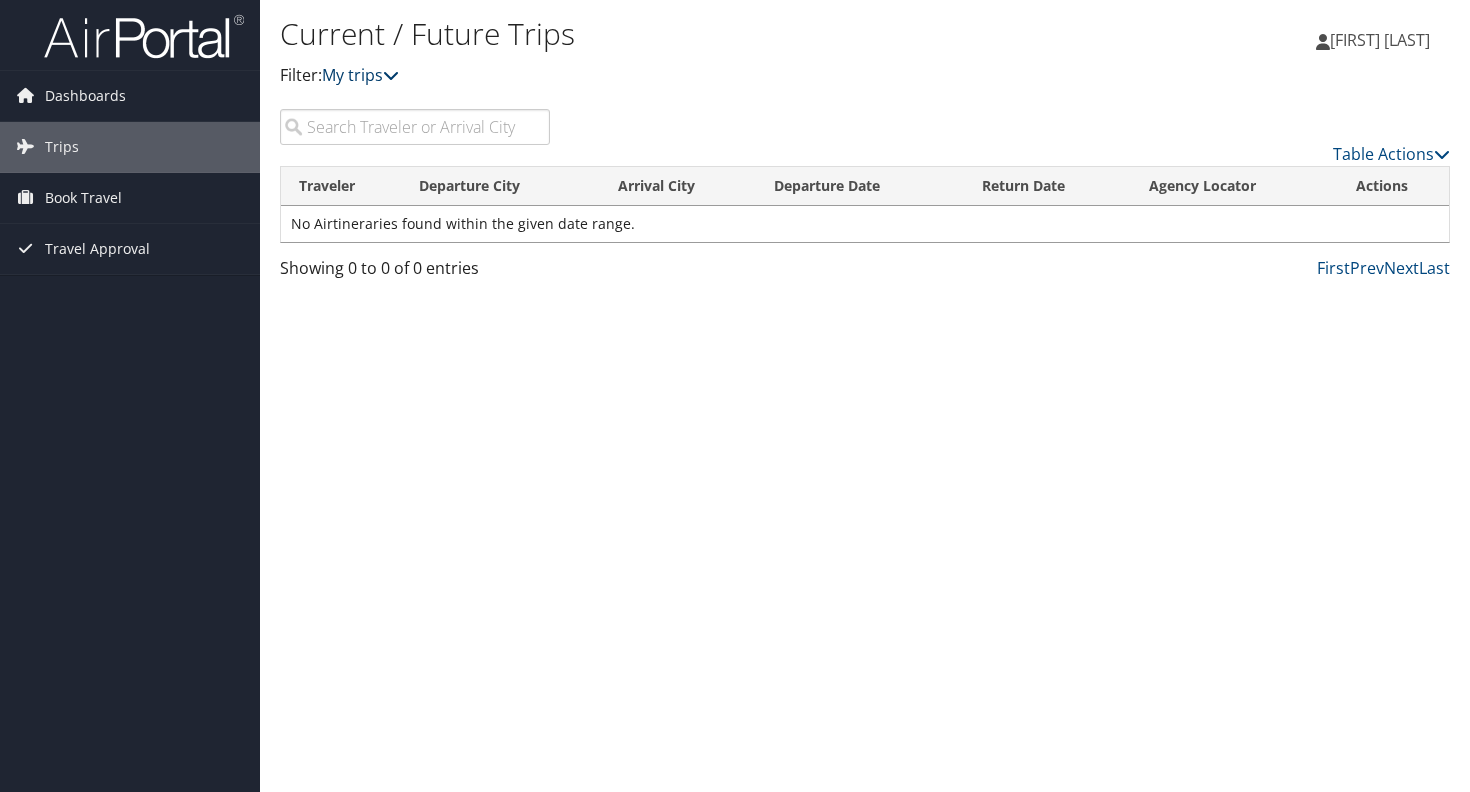 click on "My trips" at bounding box center (360, 75) 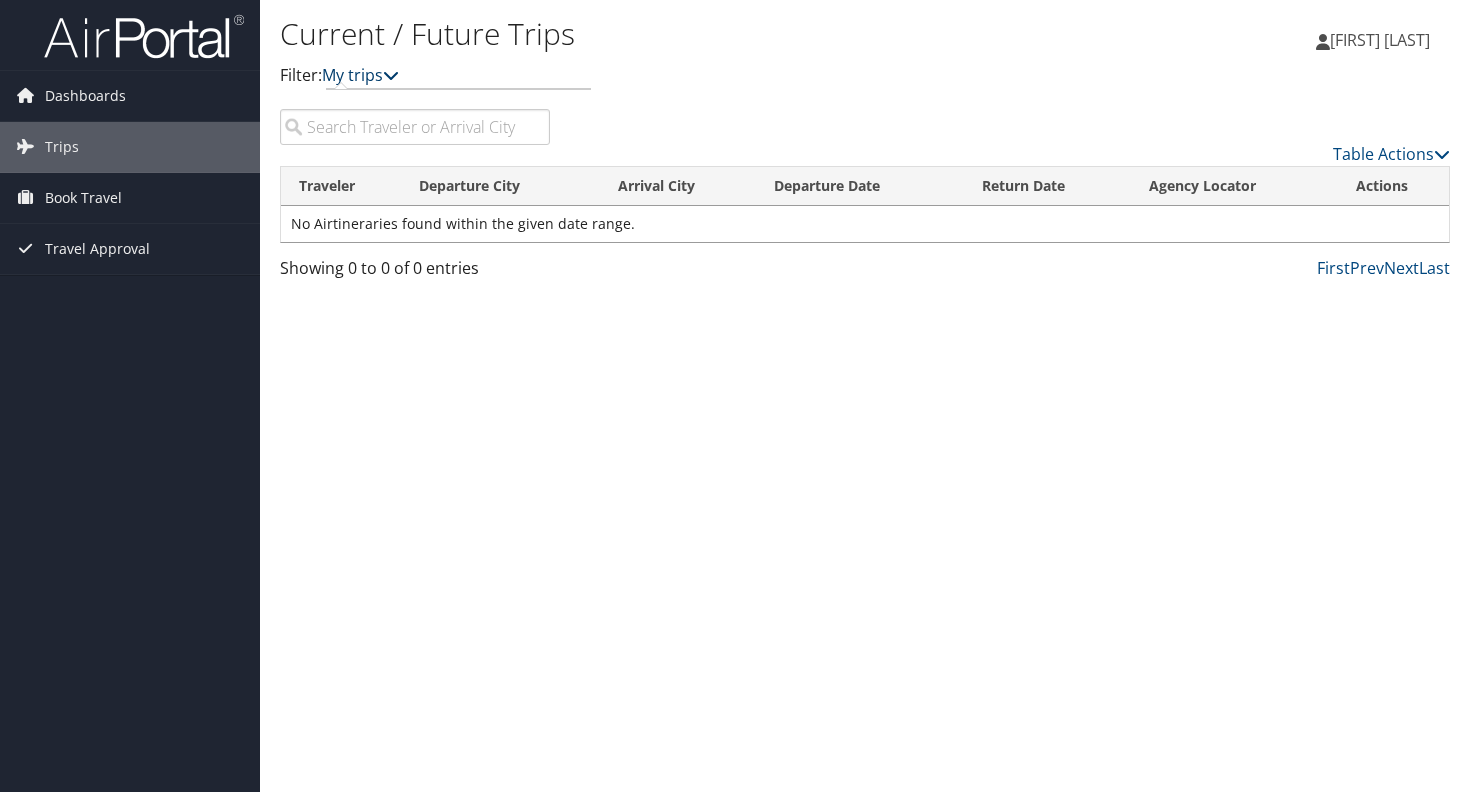 click on "My trips" at bounding box center [360, 75] 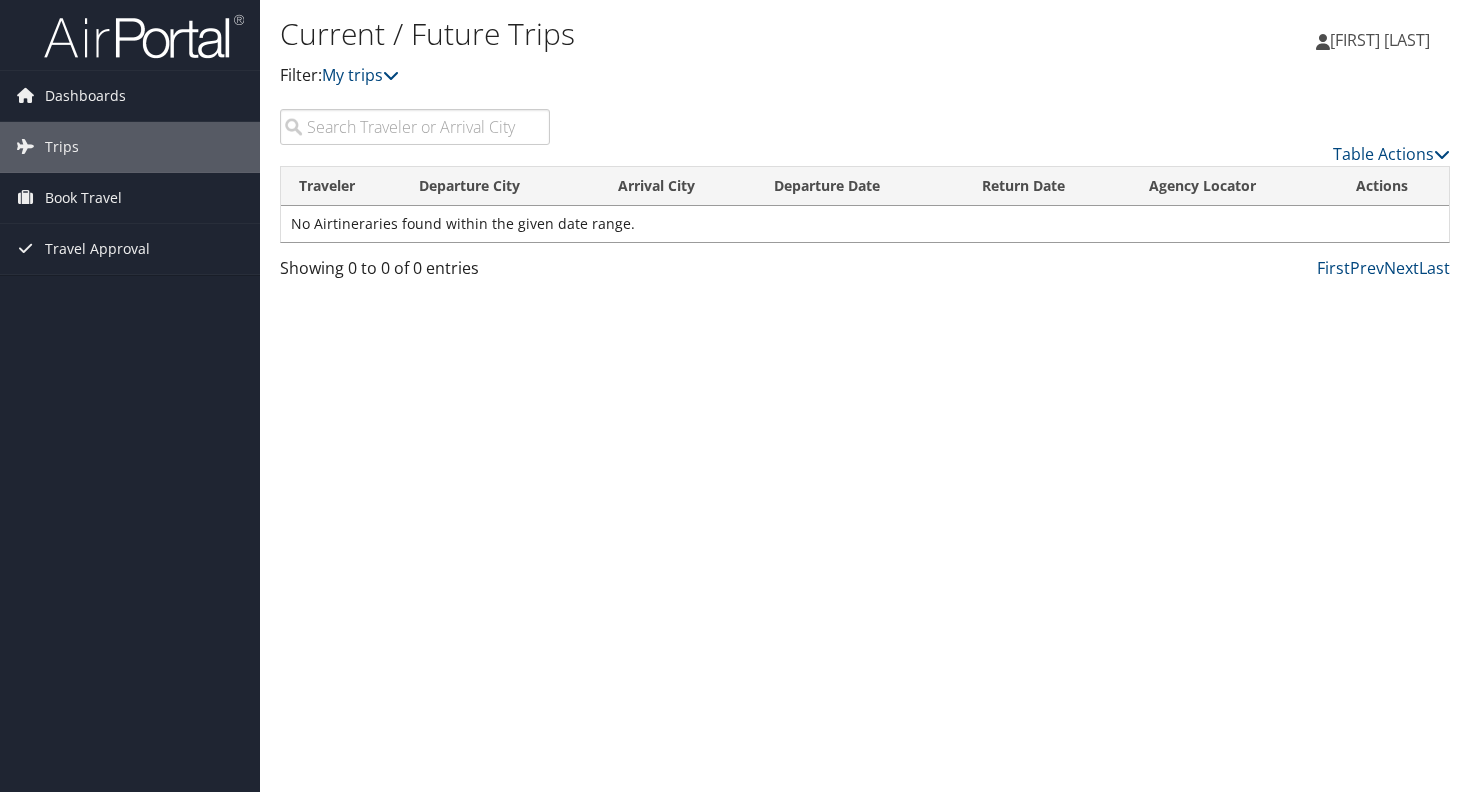 click at bounding box center [144, 36] 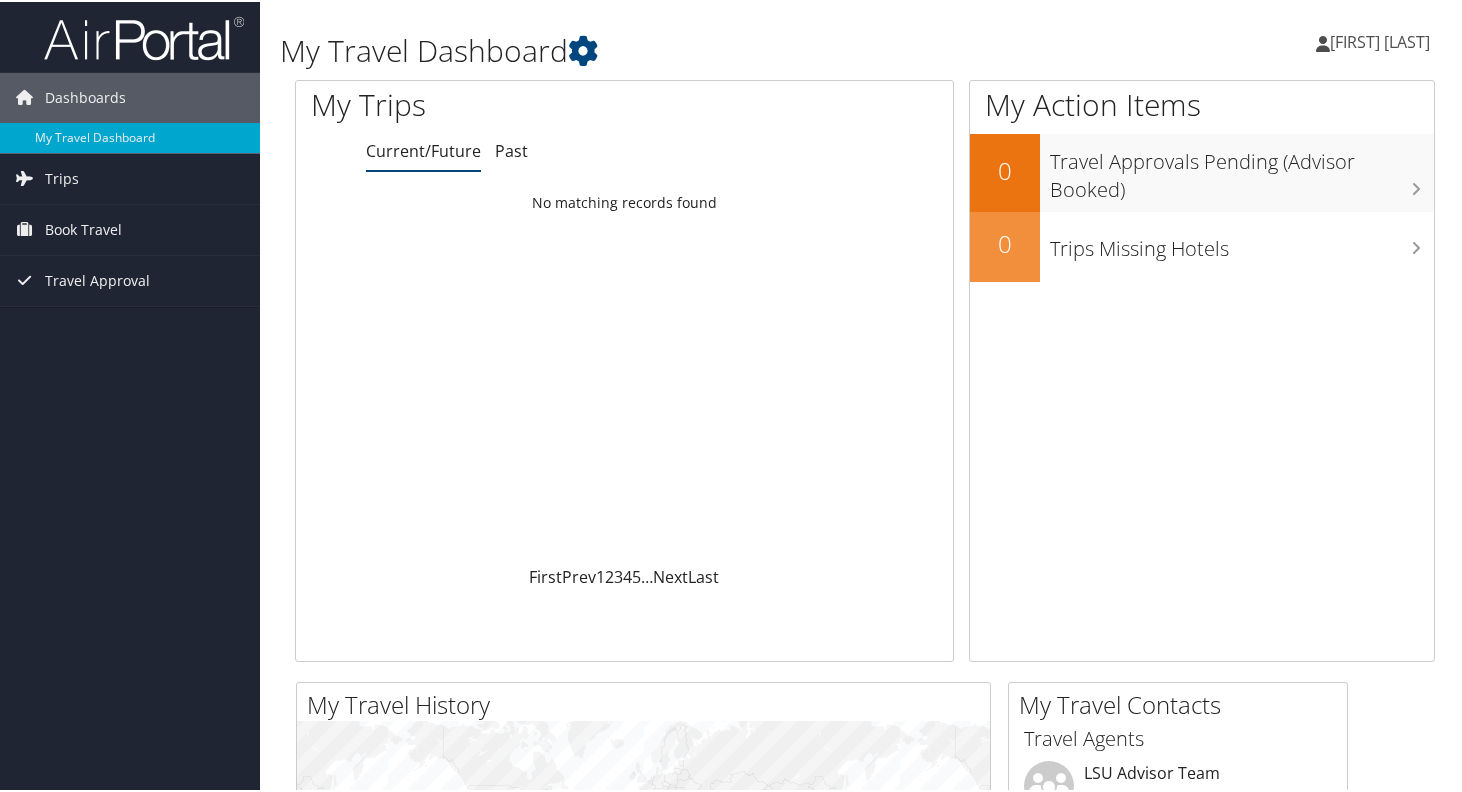 scroll, scrollTop: 0, scrollLeft: 0, axis: both 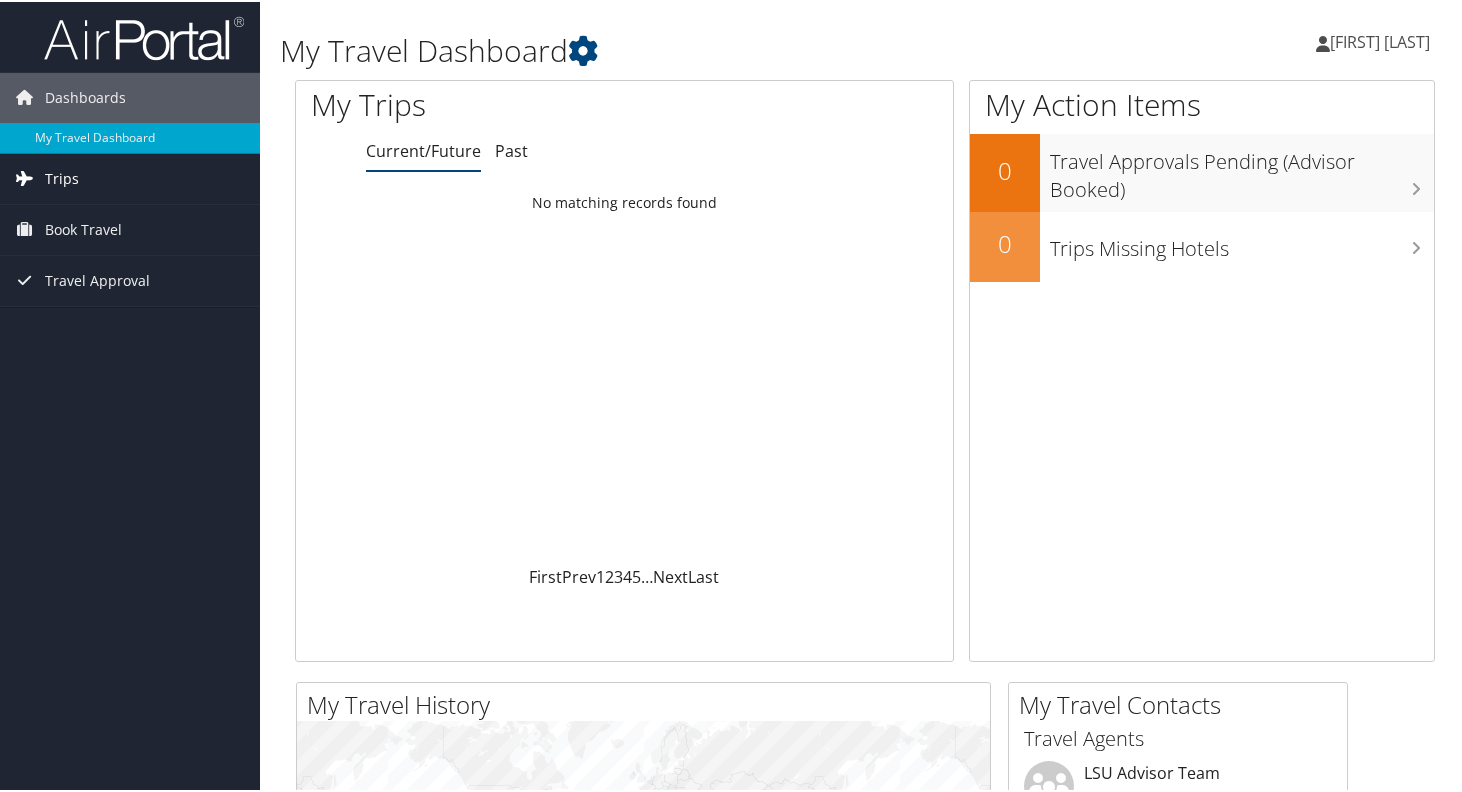click on "Trips" at bounding box center [62, 177] 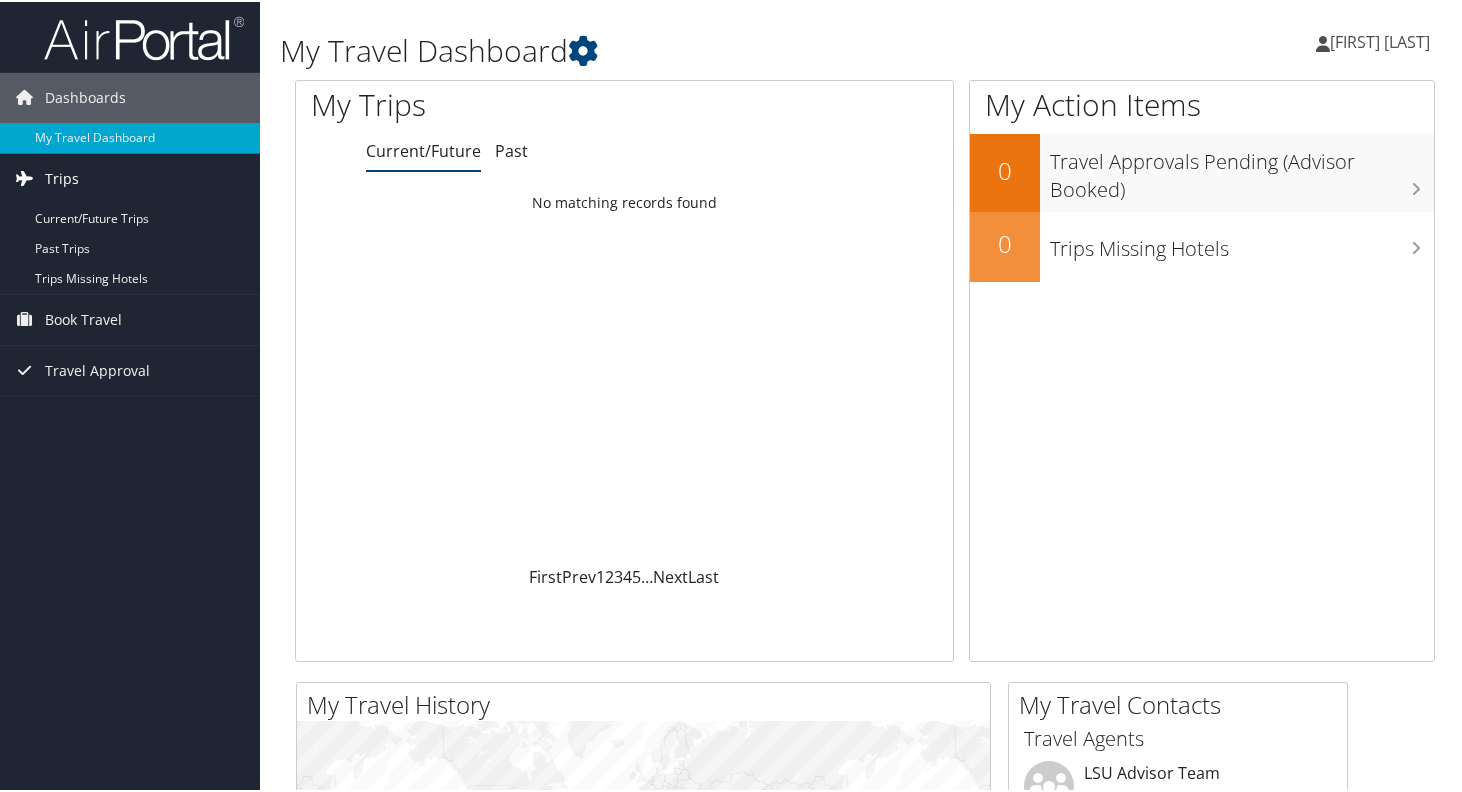 click on "Trips" at bounding box center (62, 177) 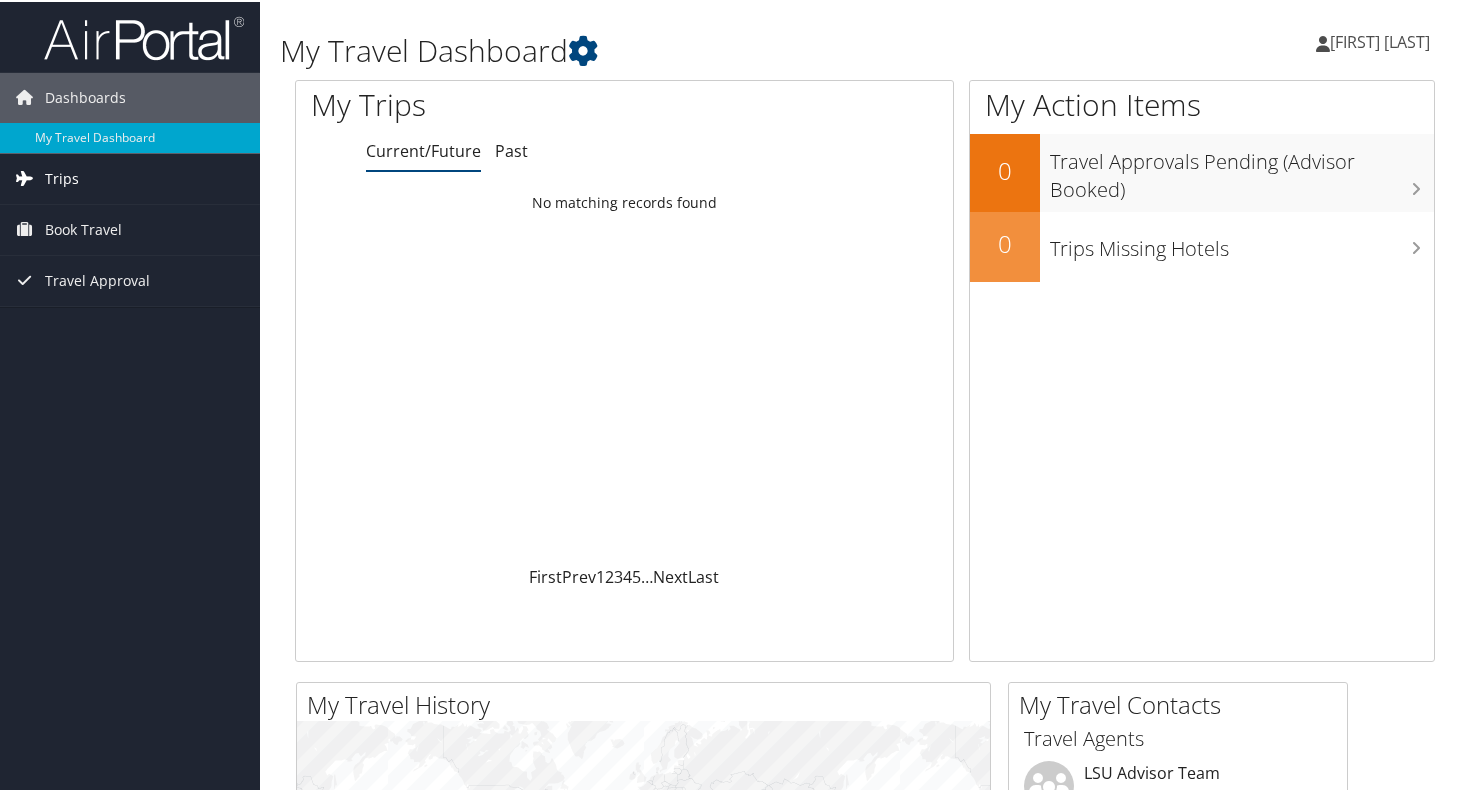 click on "Trips" at bounding box center (62, 177) 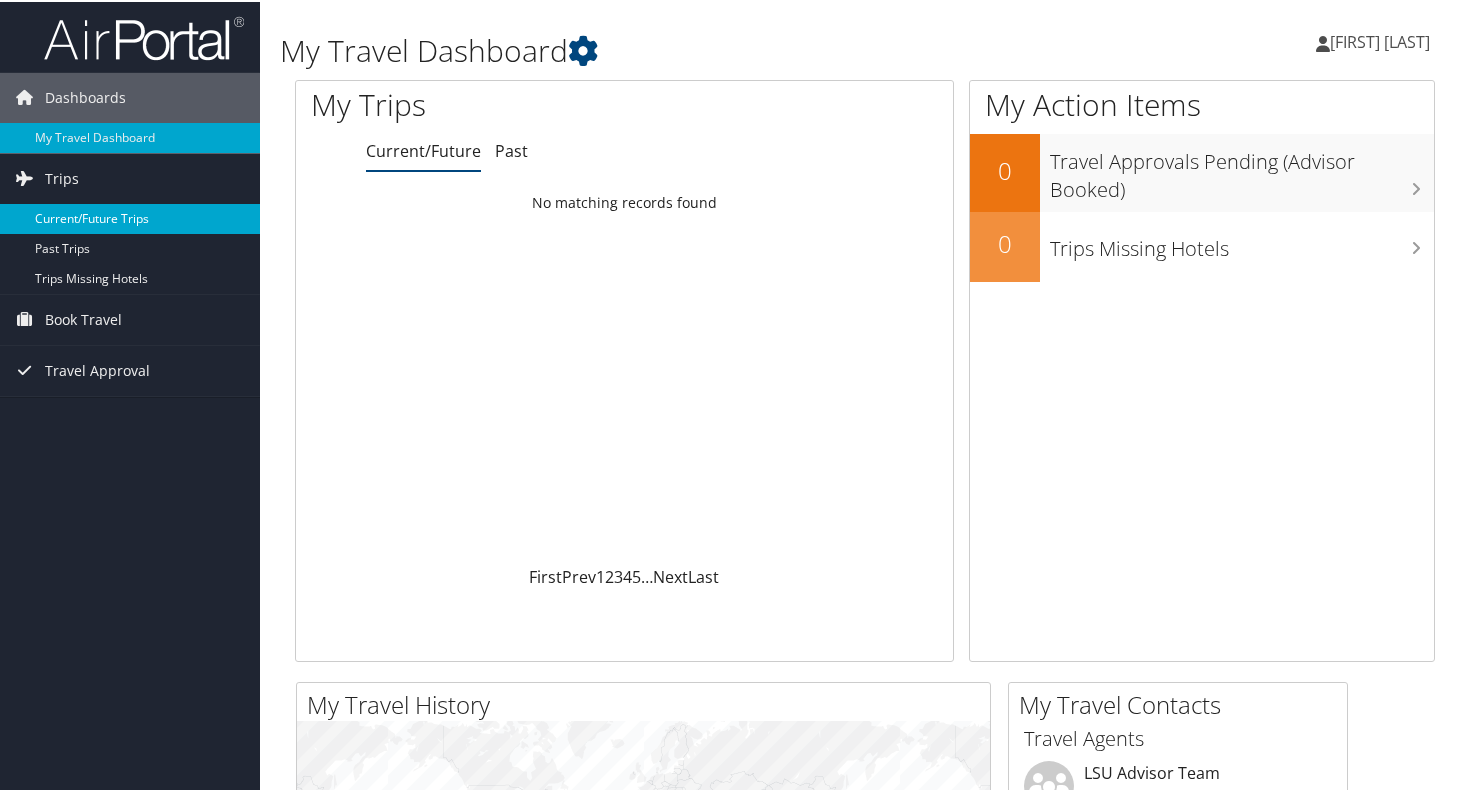 click on "Current/Future Trips" at bounding box center [130, 217] 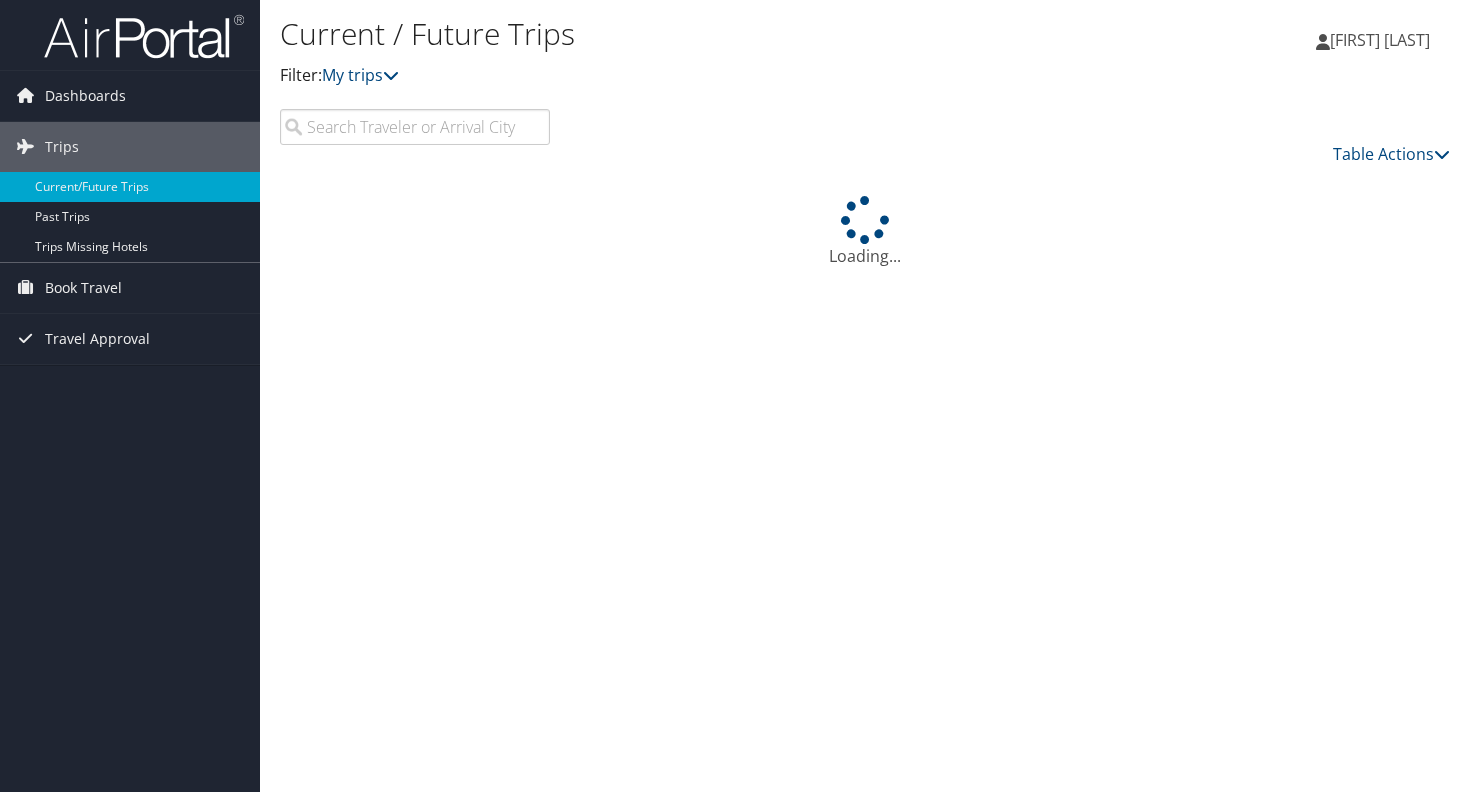 scroll, scrollTop: 0, scrollLeft: 0, axis: both 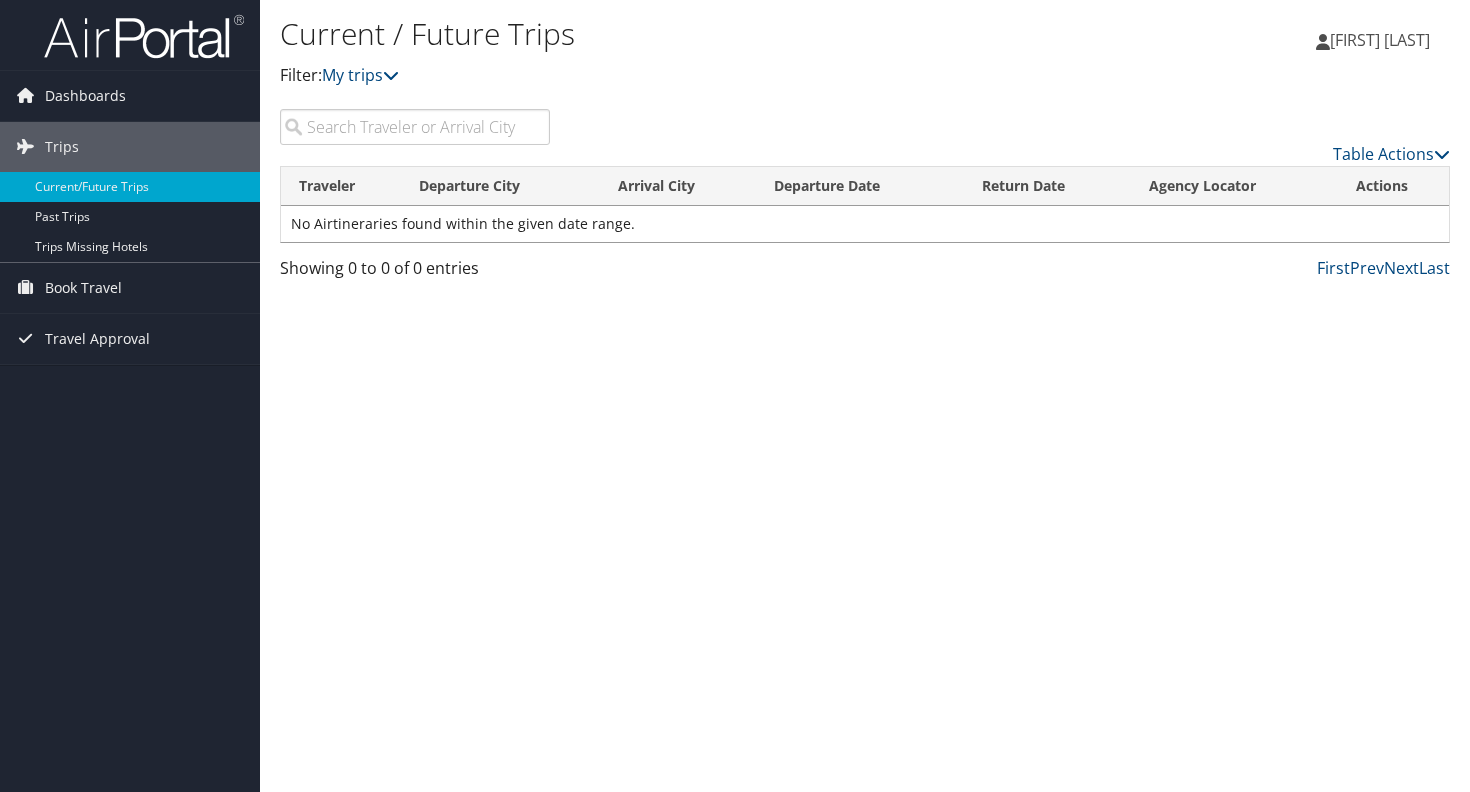 click at bounding box center [415, 127] 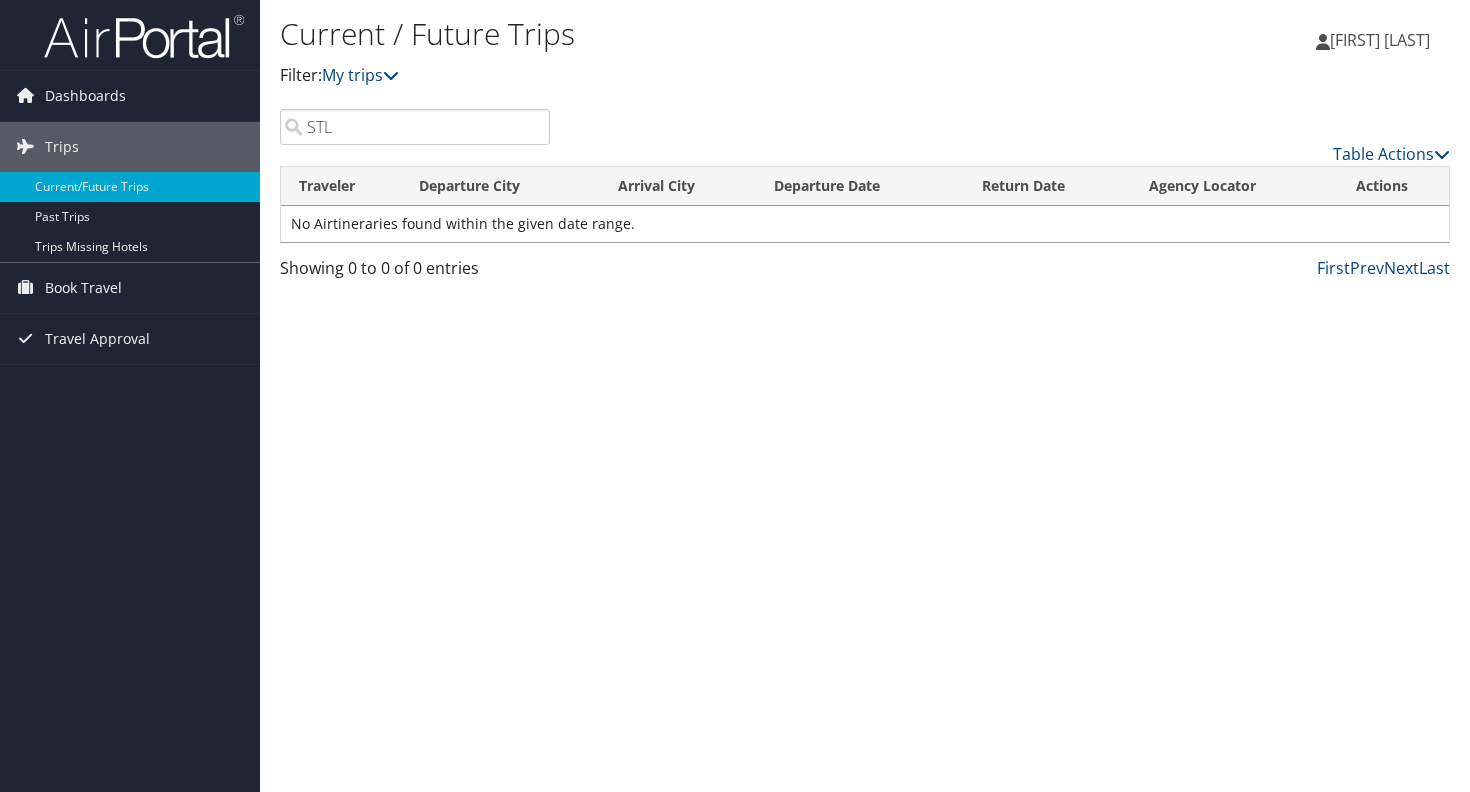 scroll, scrollTop: 0, scrollLeft: 0, axis: both 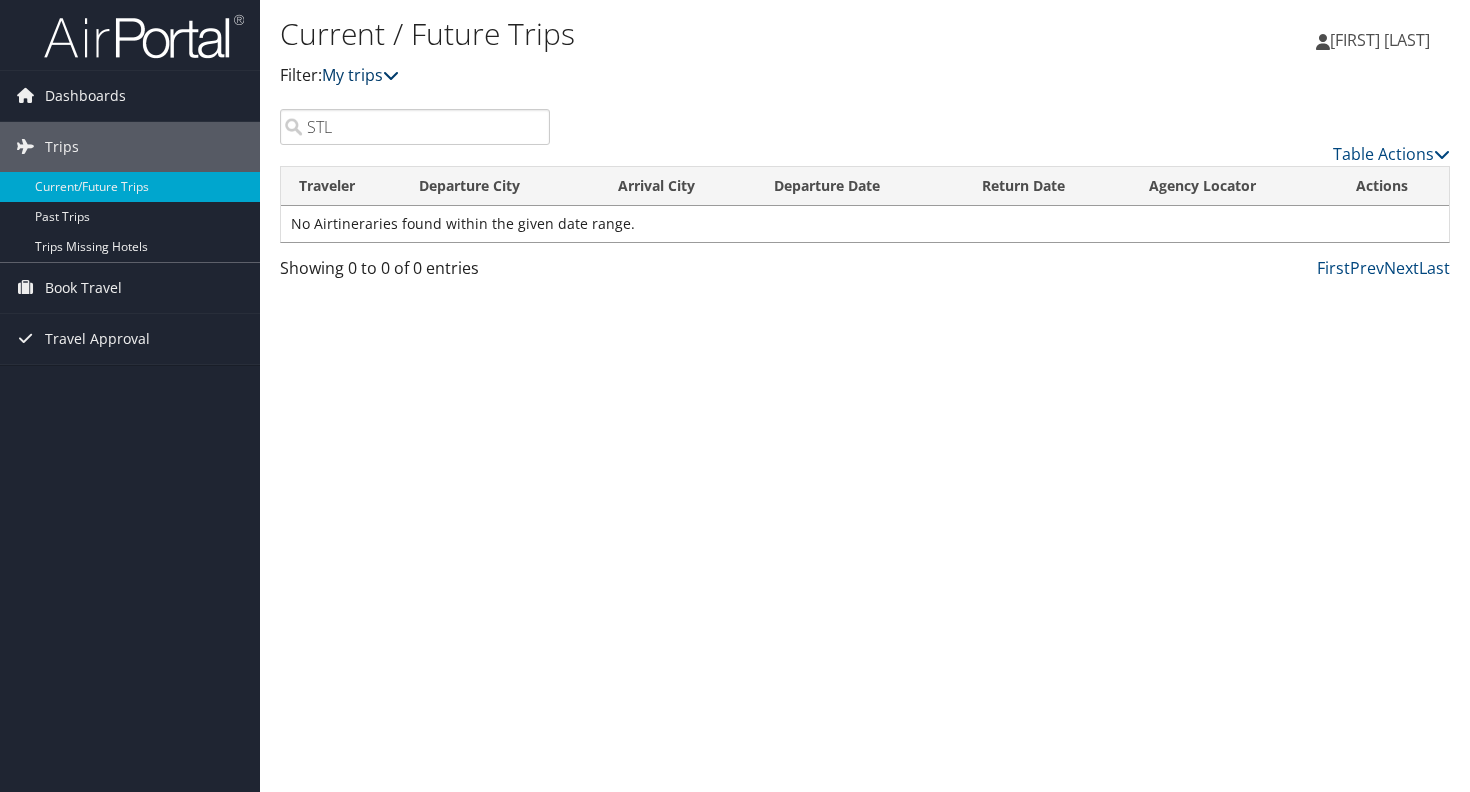 type on "STL" 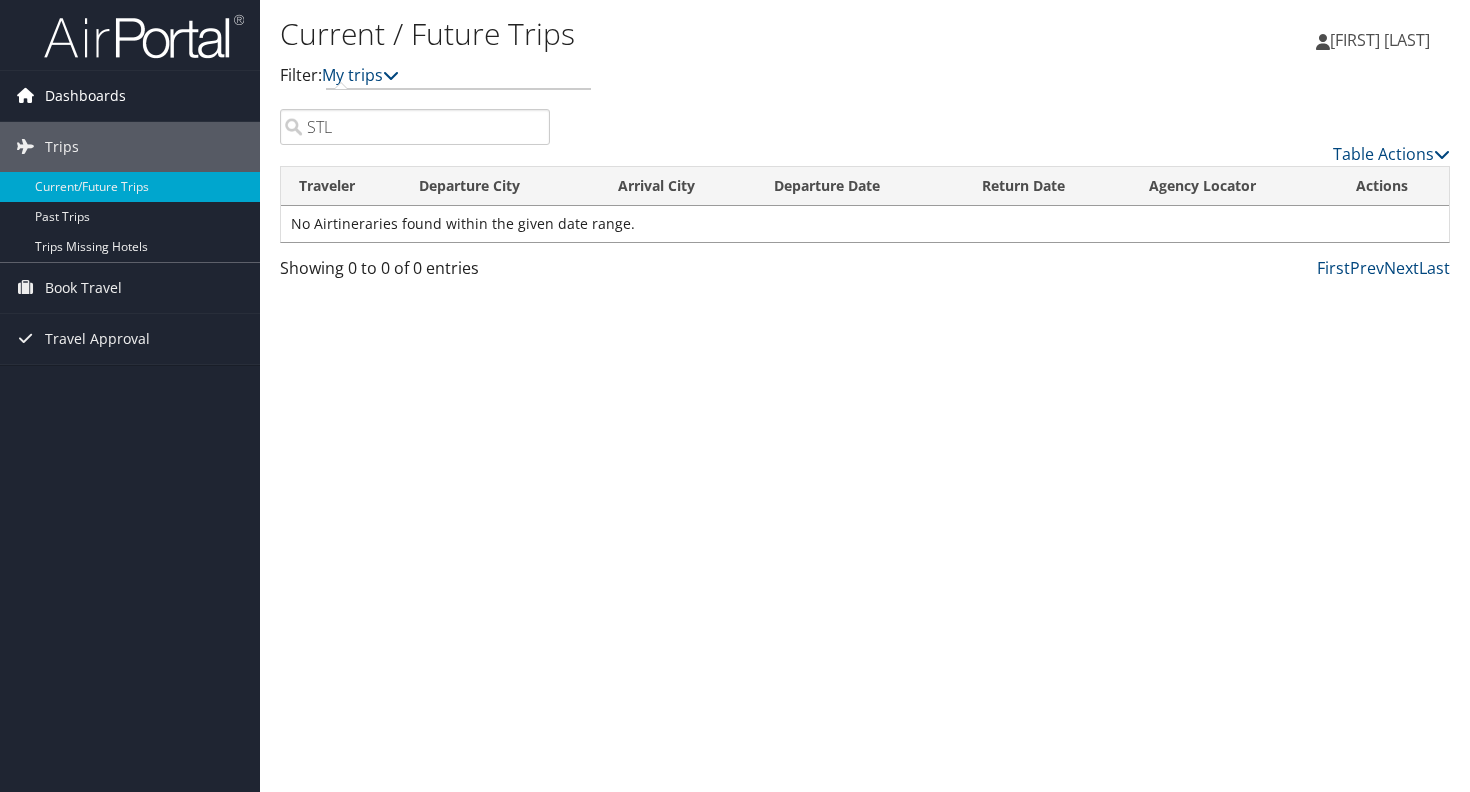 click on "Dashboards" at bounding box center [85, 96] 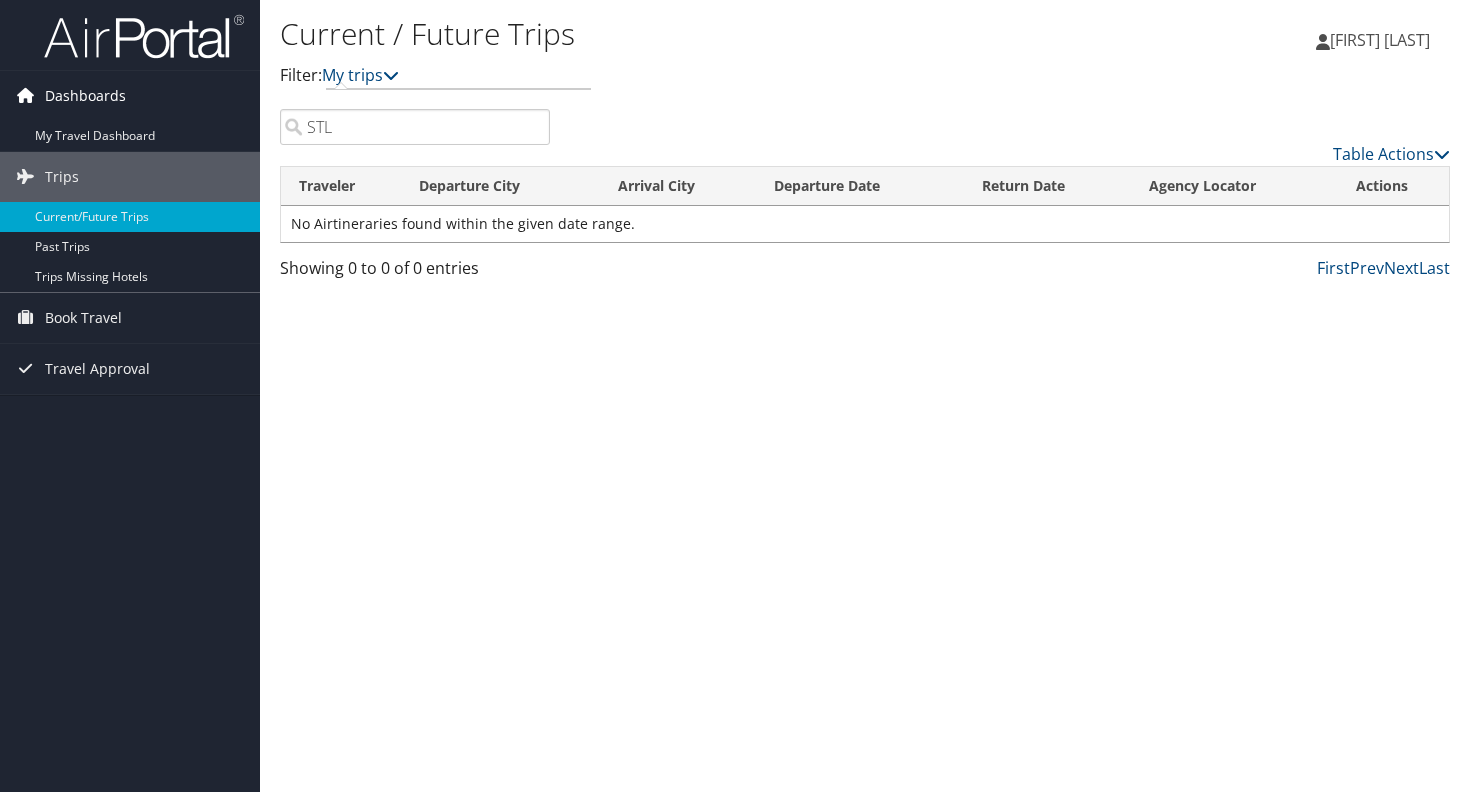click on "Dashboards" at bounding box center [85, 96] 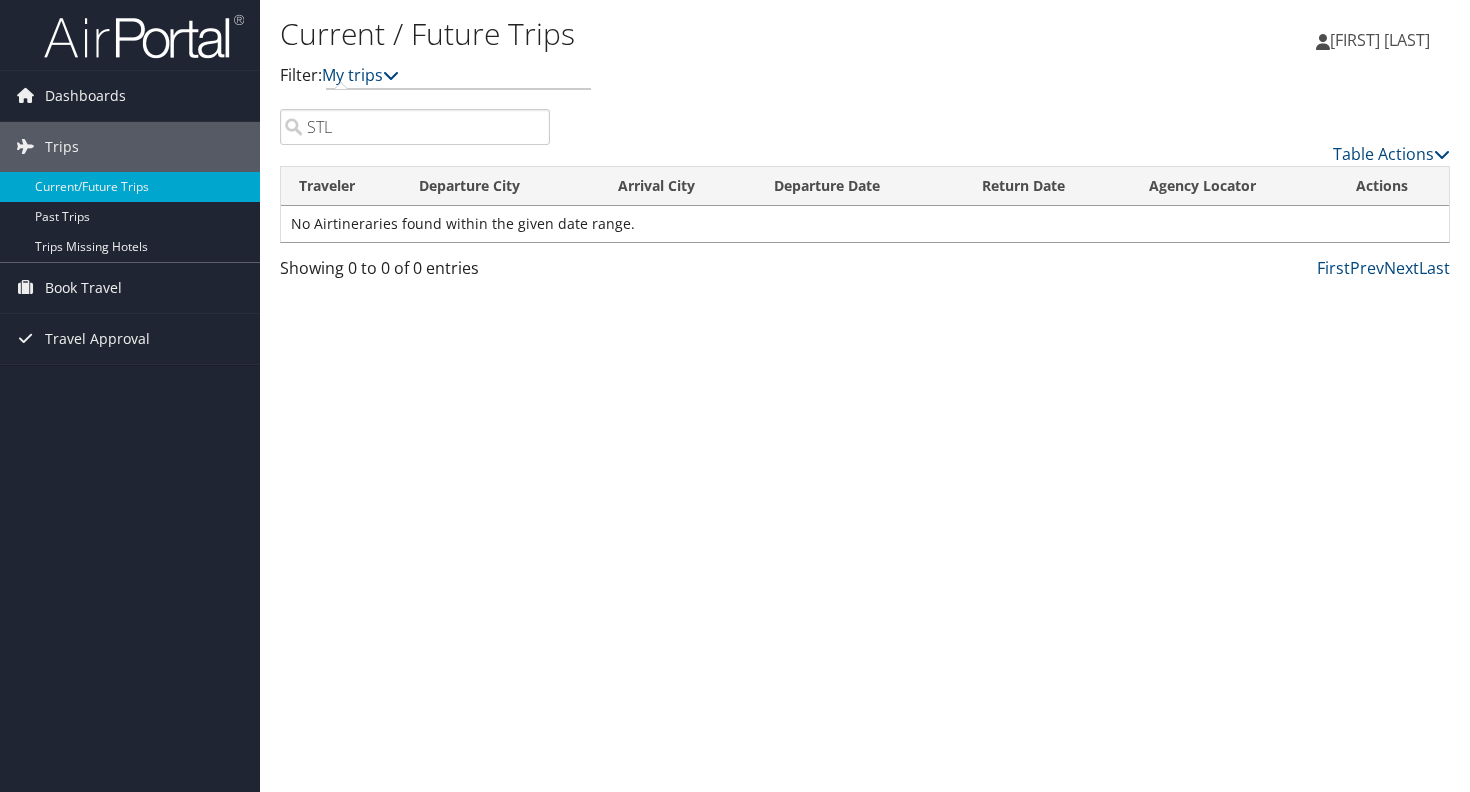 click at bounding box center [144, 36] 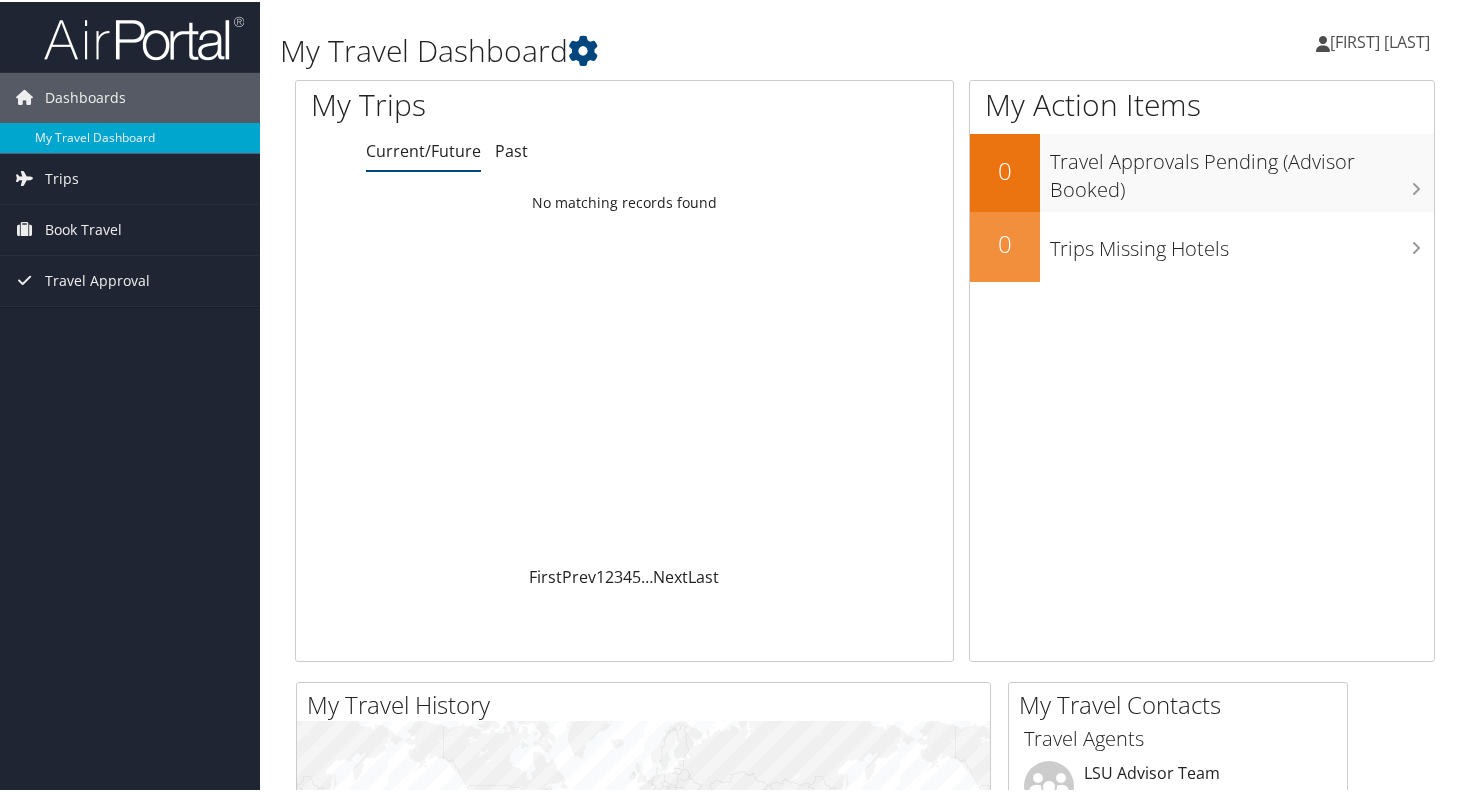 scroll, scrollTop: 0, scrollLeft: 0, axis: both 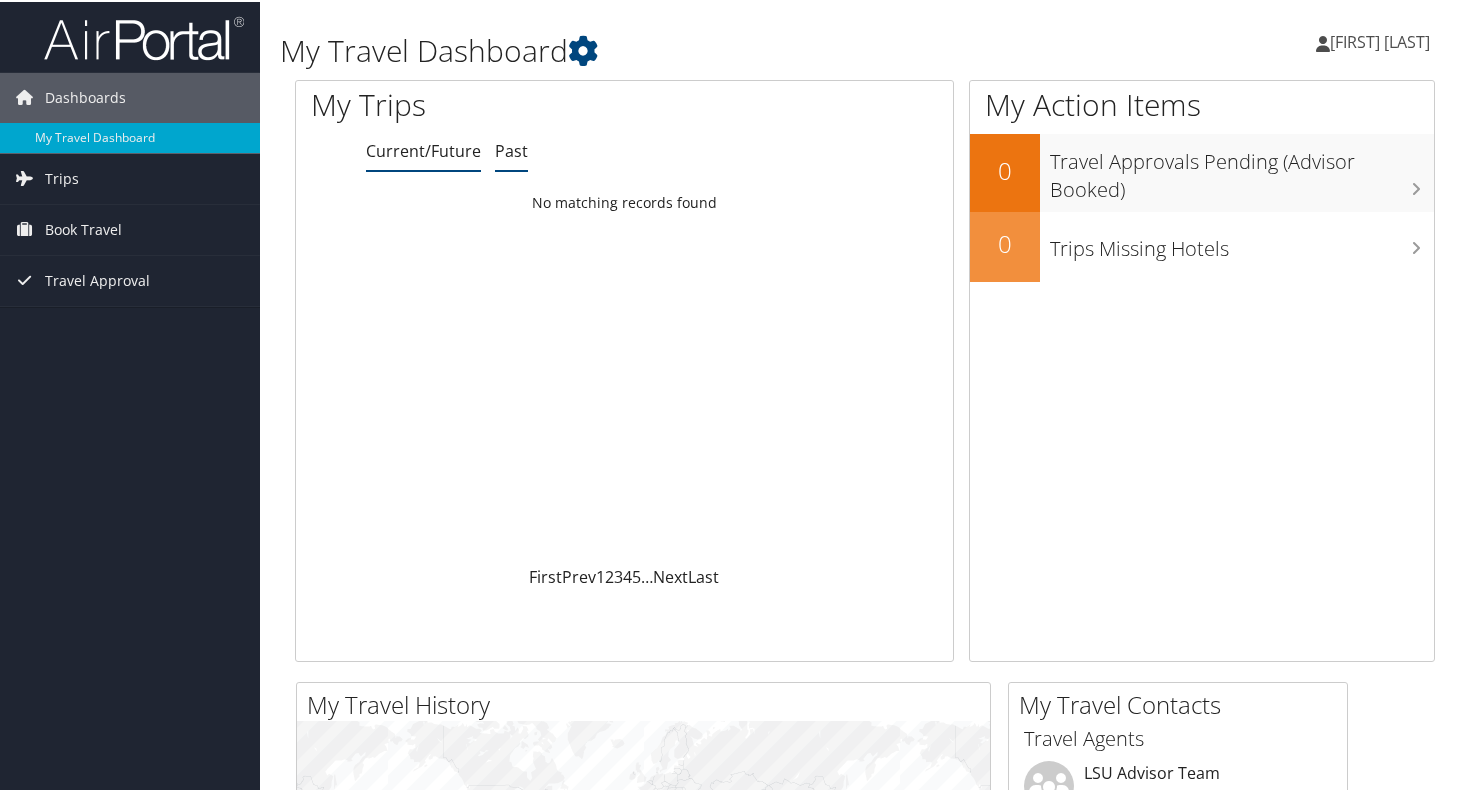 click on "Past" at bounding box center [511, 149] 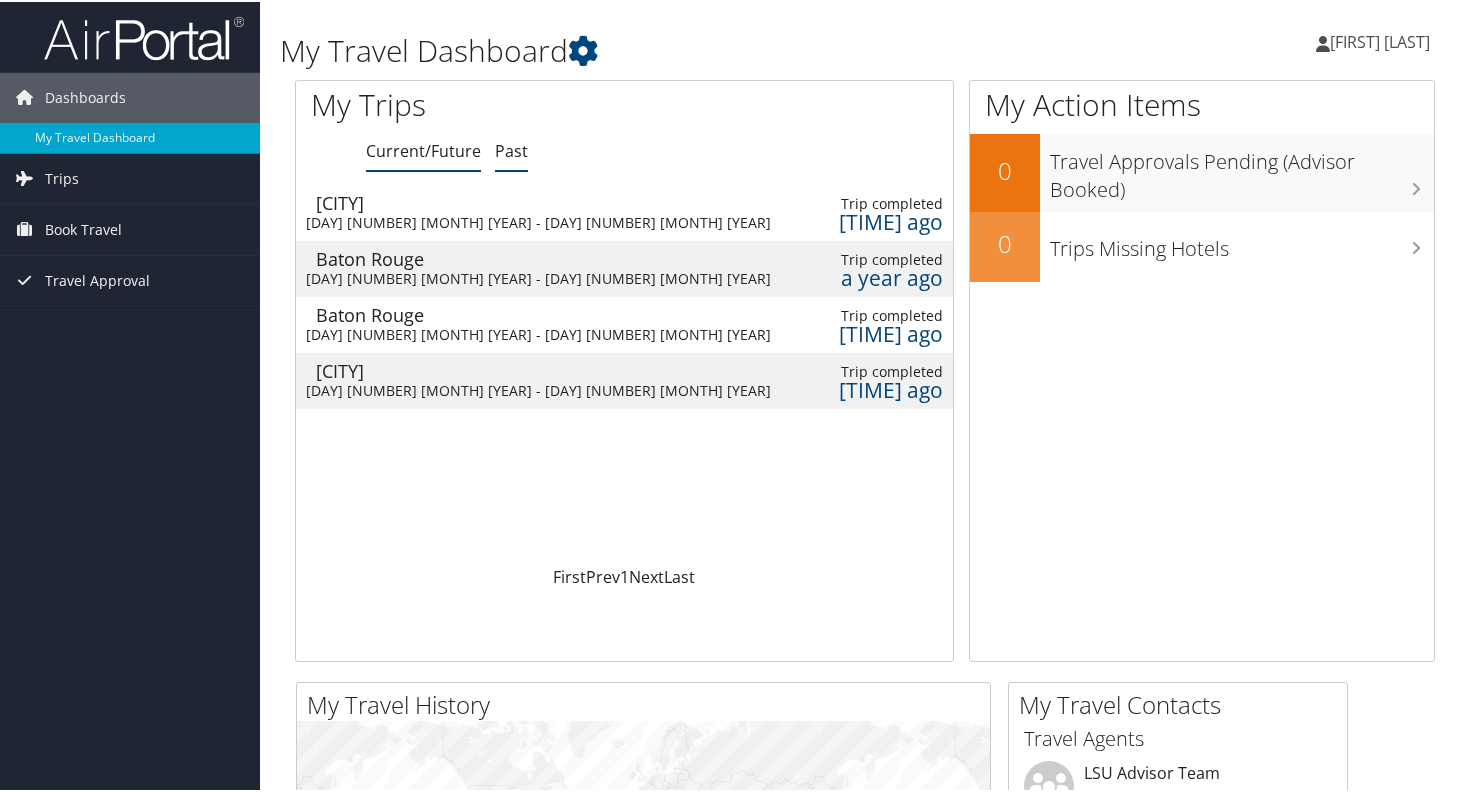click on "Current/Future" at bounding box center (423, 149) 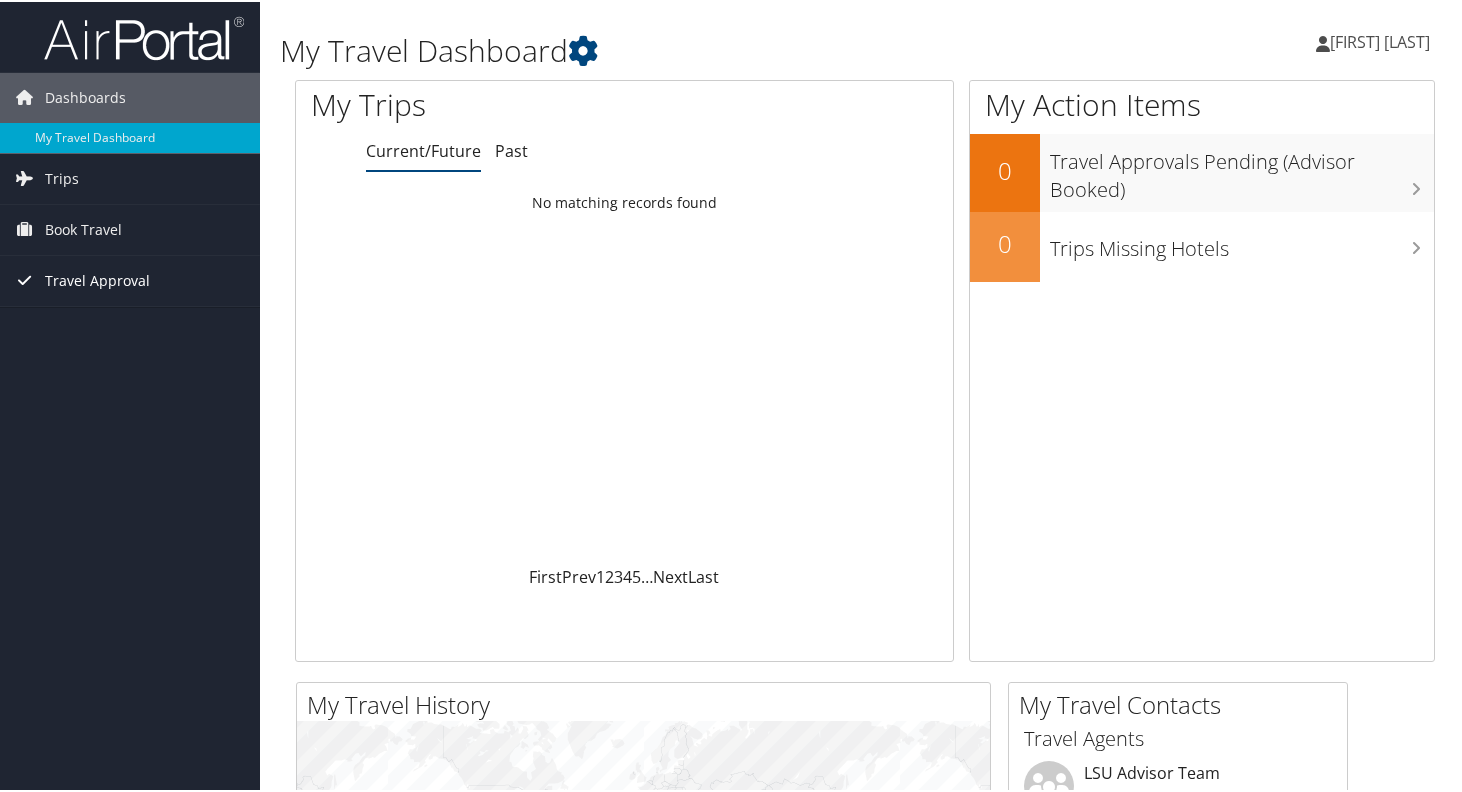click on "Travel Approval" at bounding box center (97, 279) 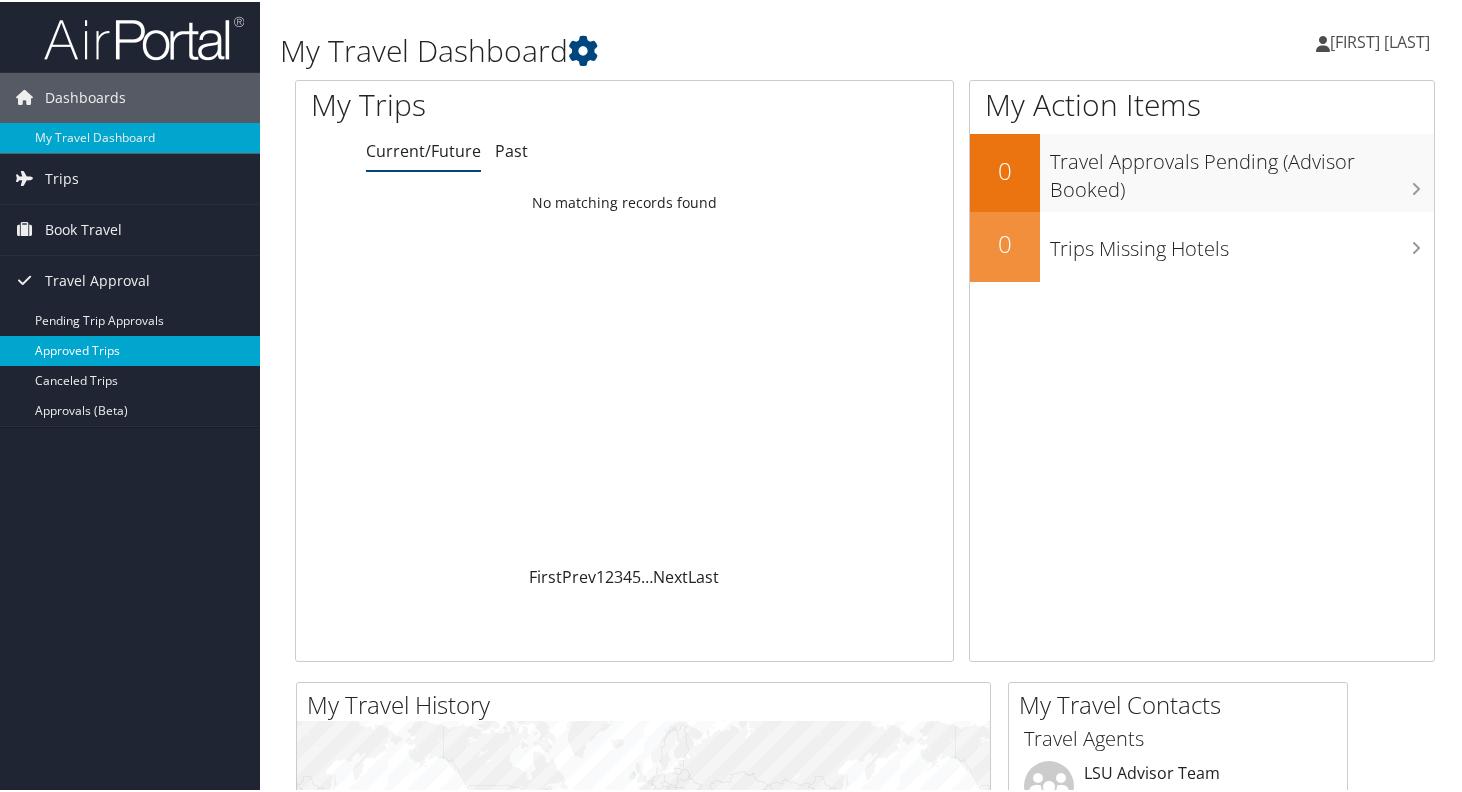 click on "Approved Trips" at bounding box center (130, 349) 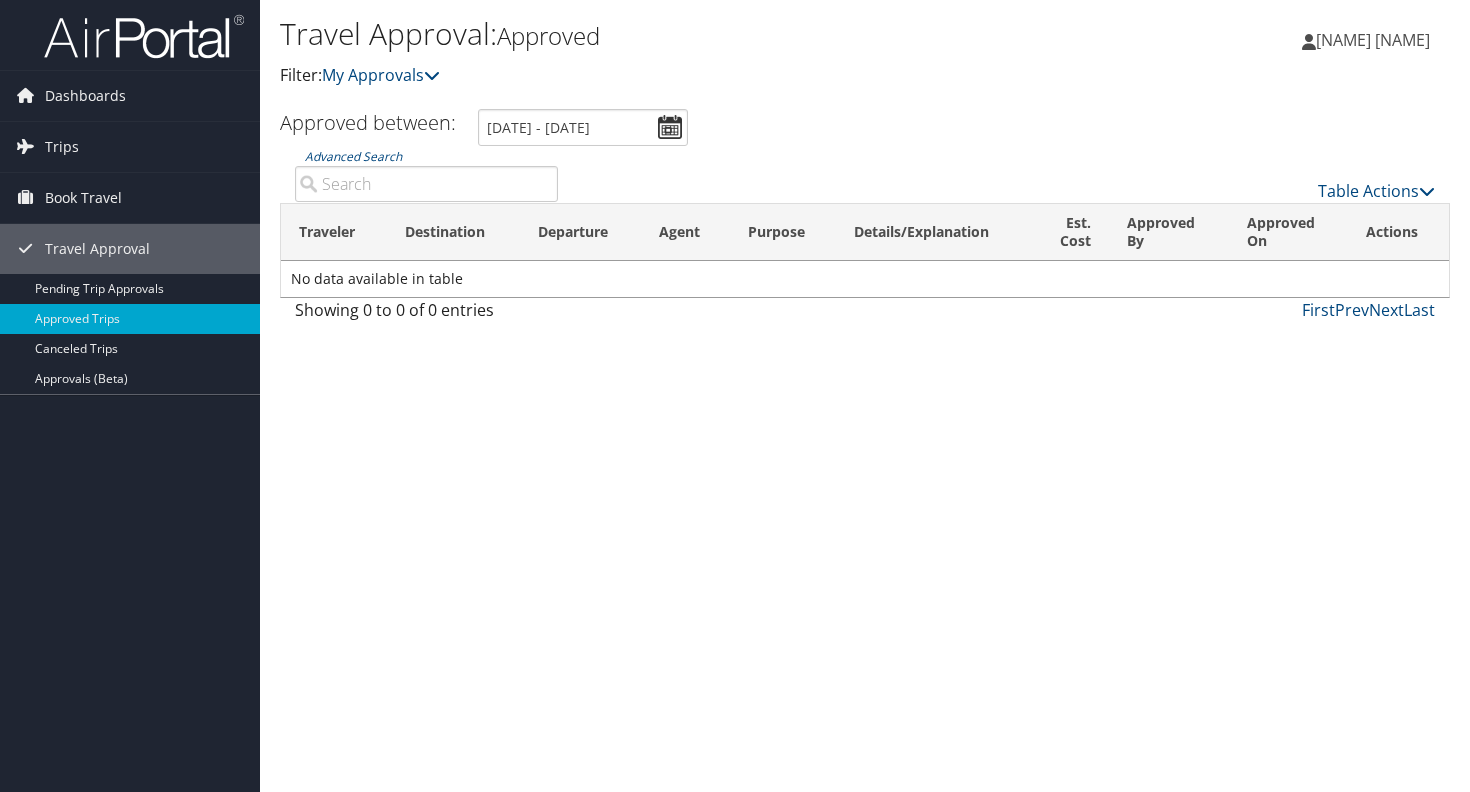 scroll, scrollTop: 0, scrollLeft: 0, axis: both 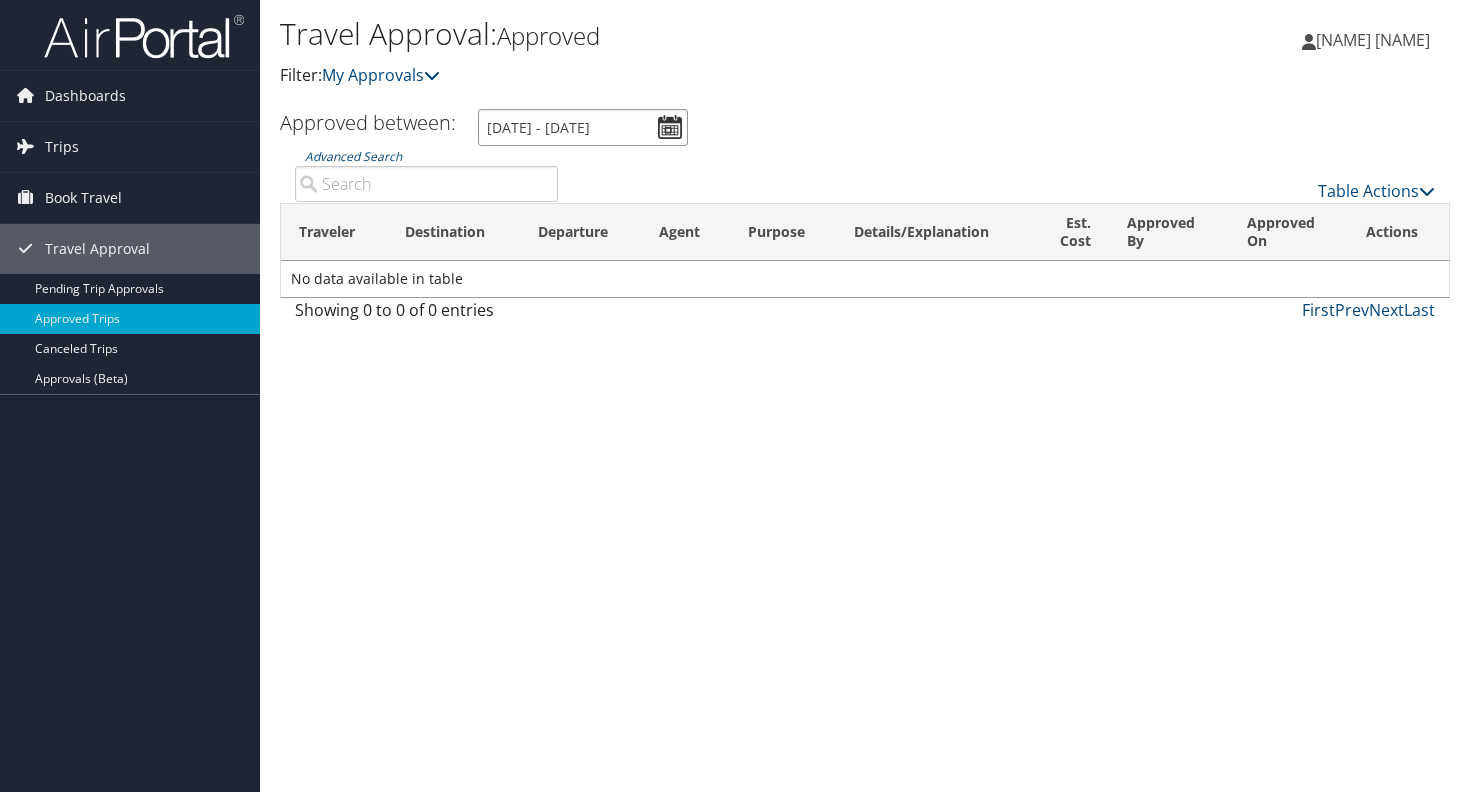 click on "[DATE] - [DATE]" at bounding box center [583, 127] 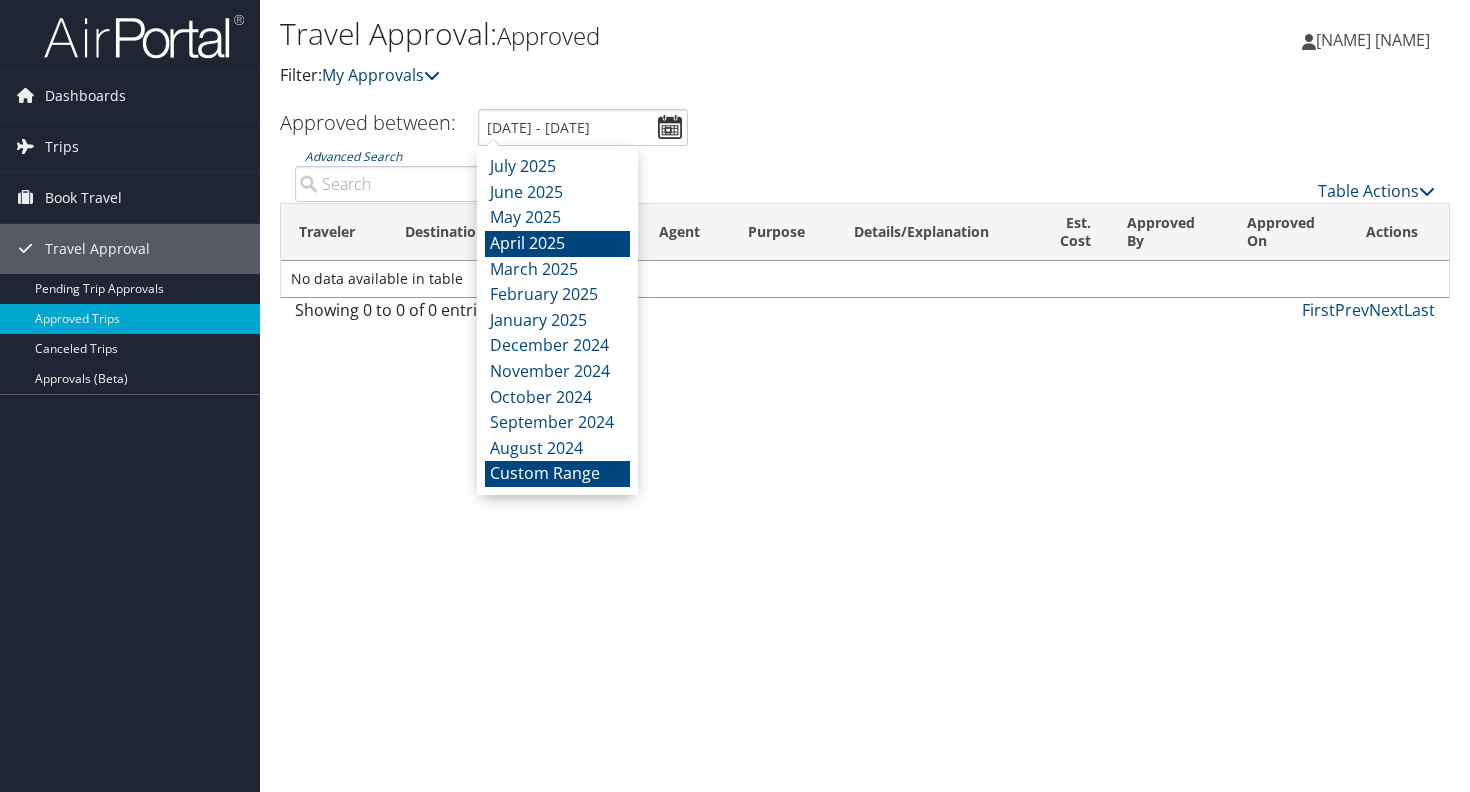click on "April 2025" at bounding box center (557, 244) 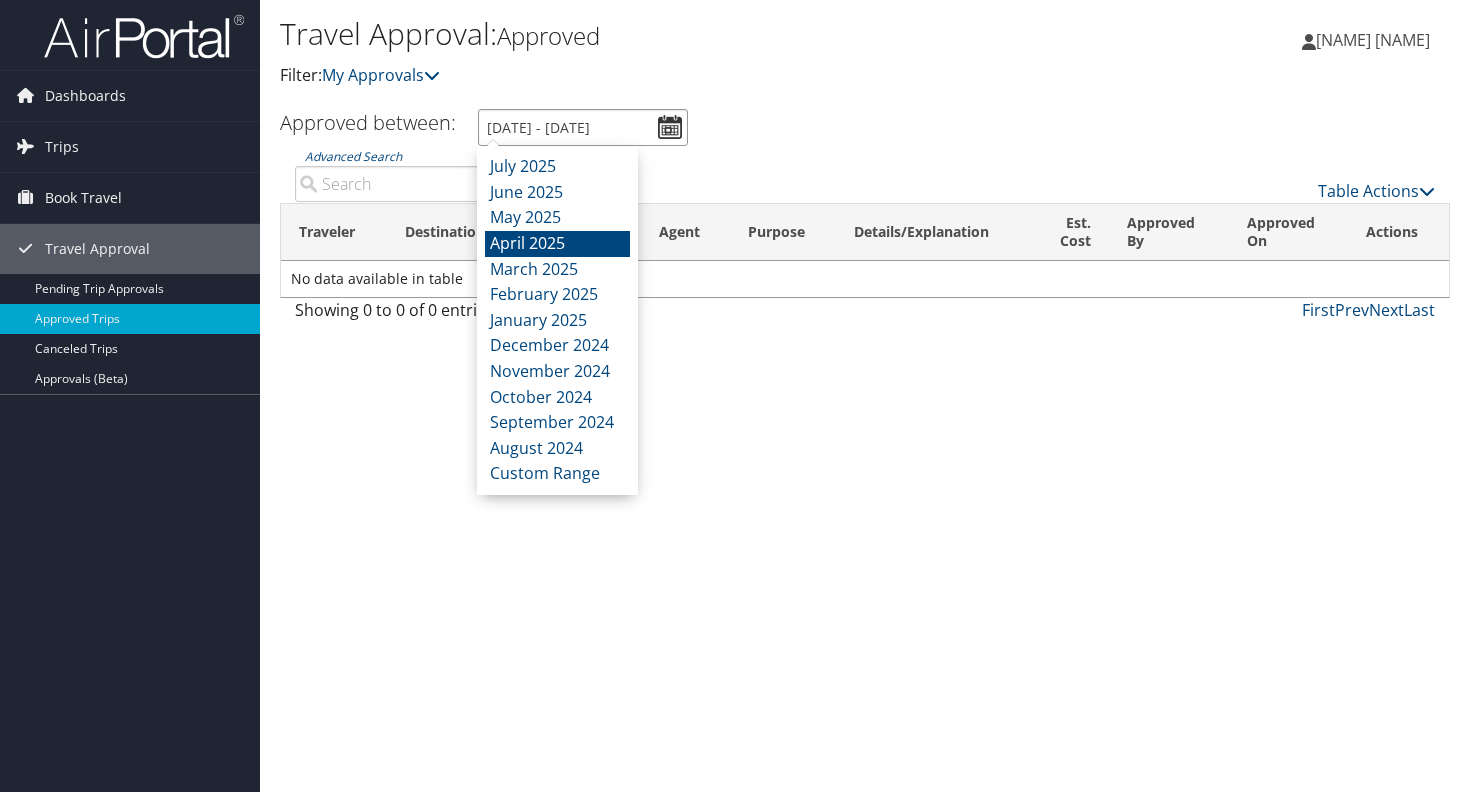 click on "[DATE] - [DATE]" at bounding box center [583, 127] 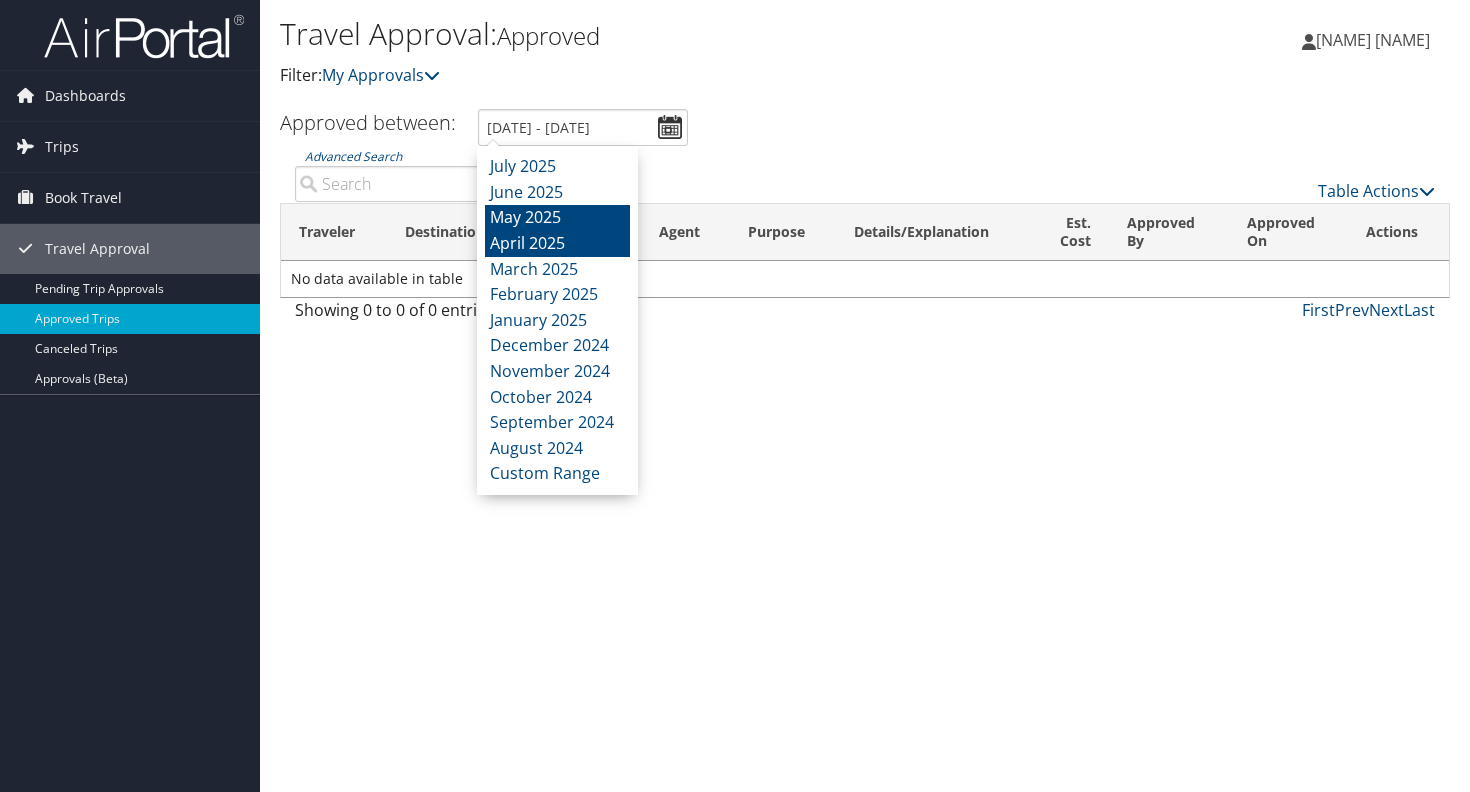click on "May 2025" at bounding box center [557, 218] 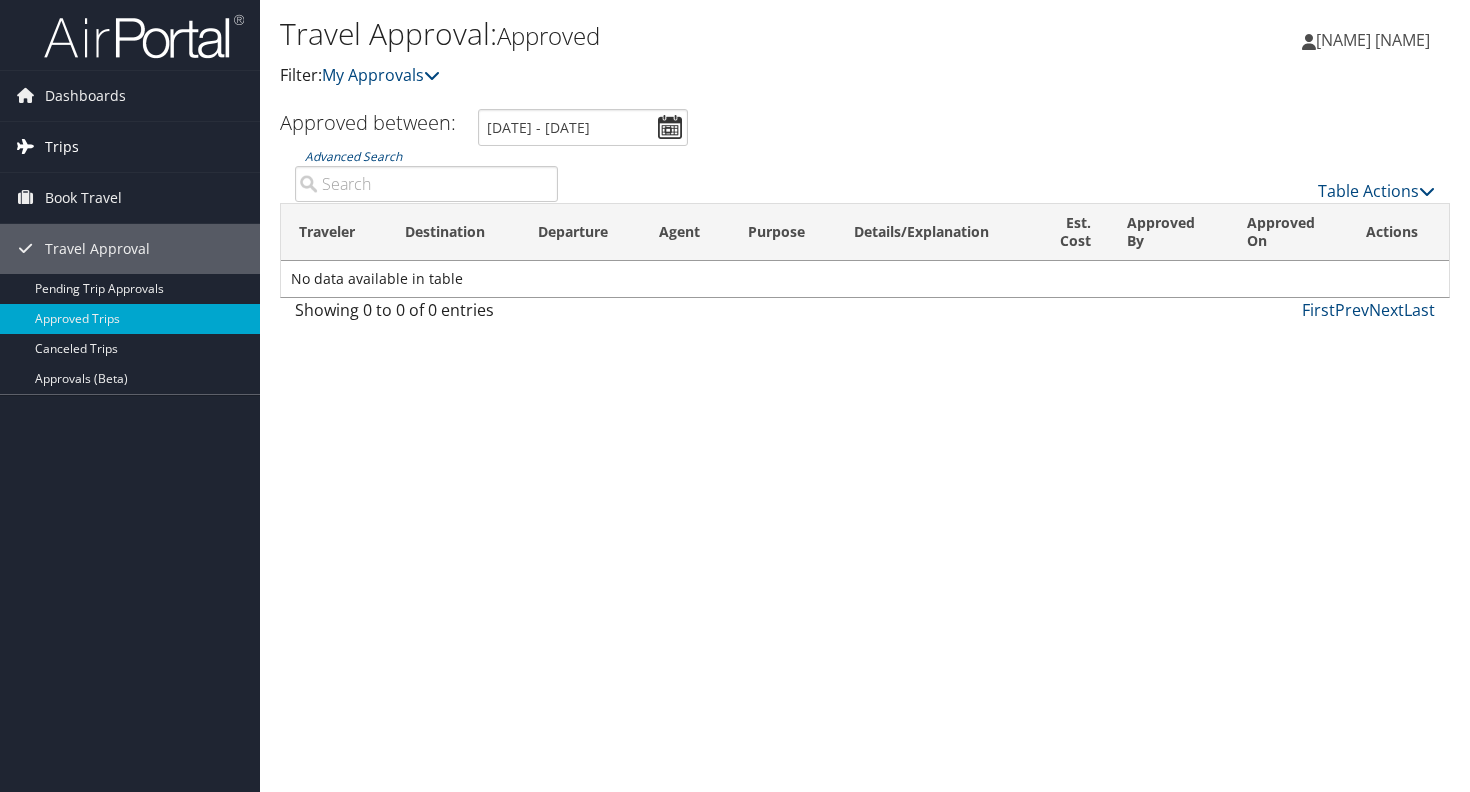 click on "Trips" at bounding box center (62, 147) 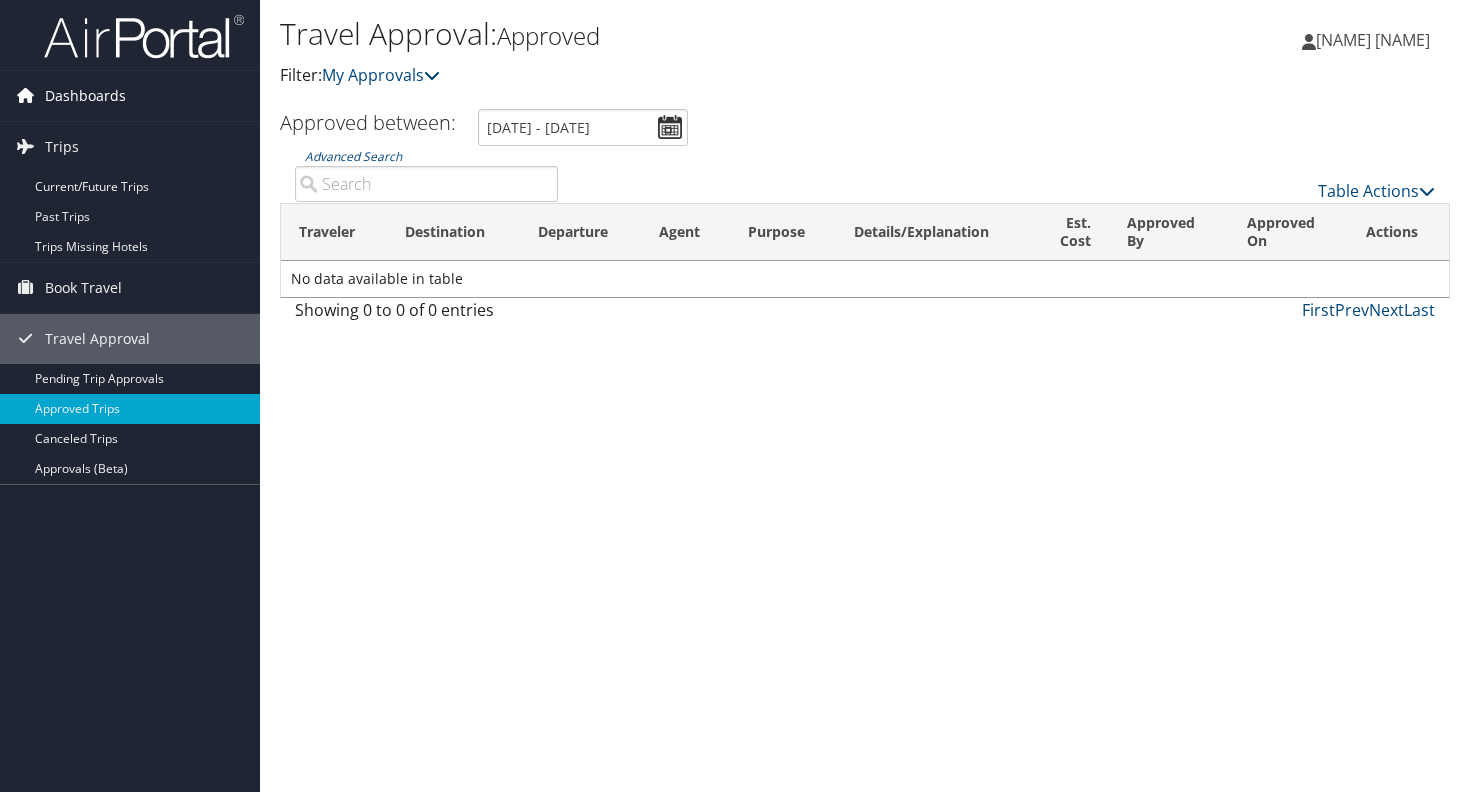 click on "Dashboards" at bounding box center [85, 96] 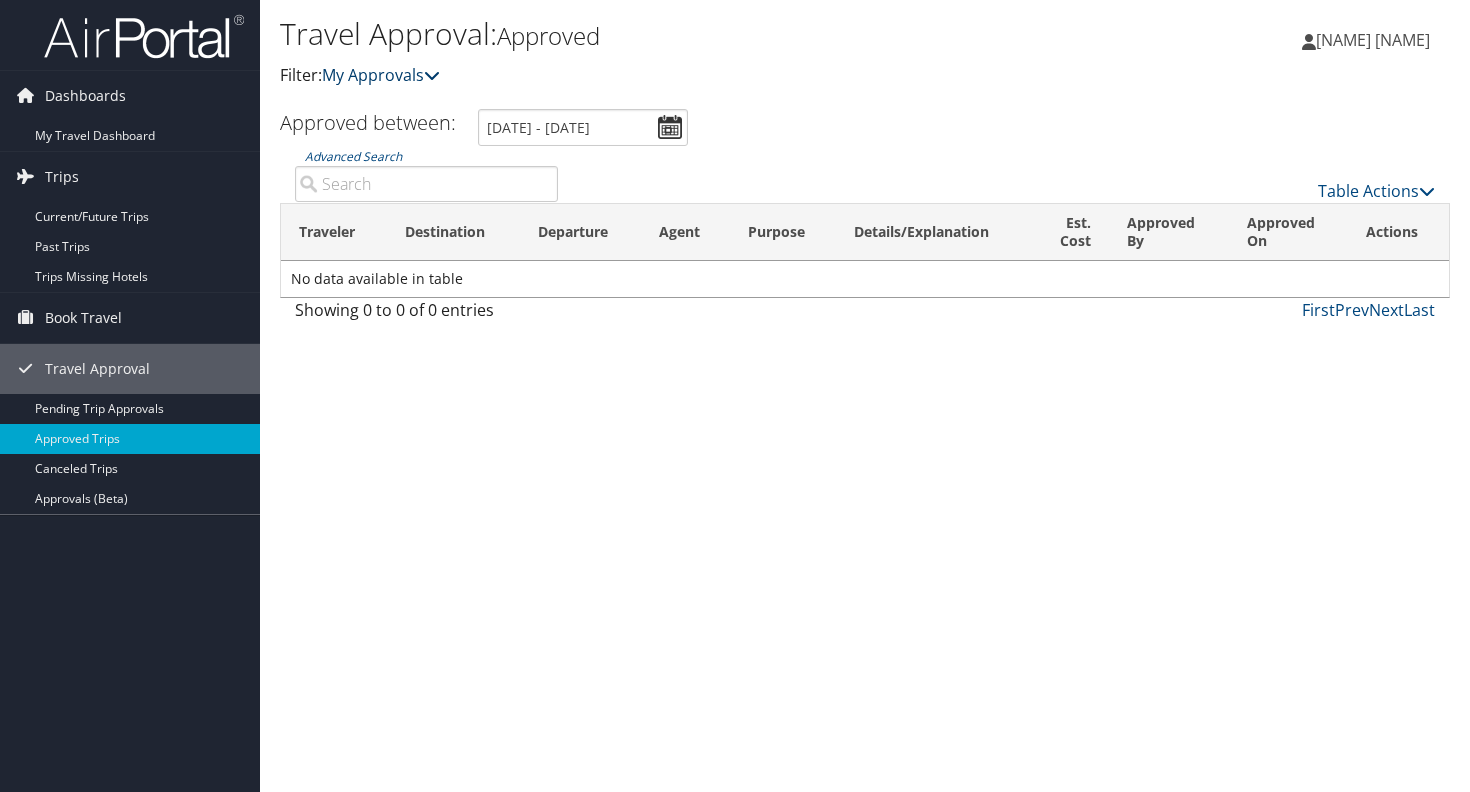click on "My Approvals" at bounding box center [381, 75] 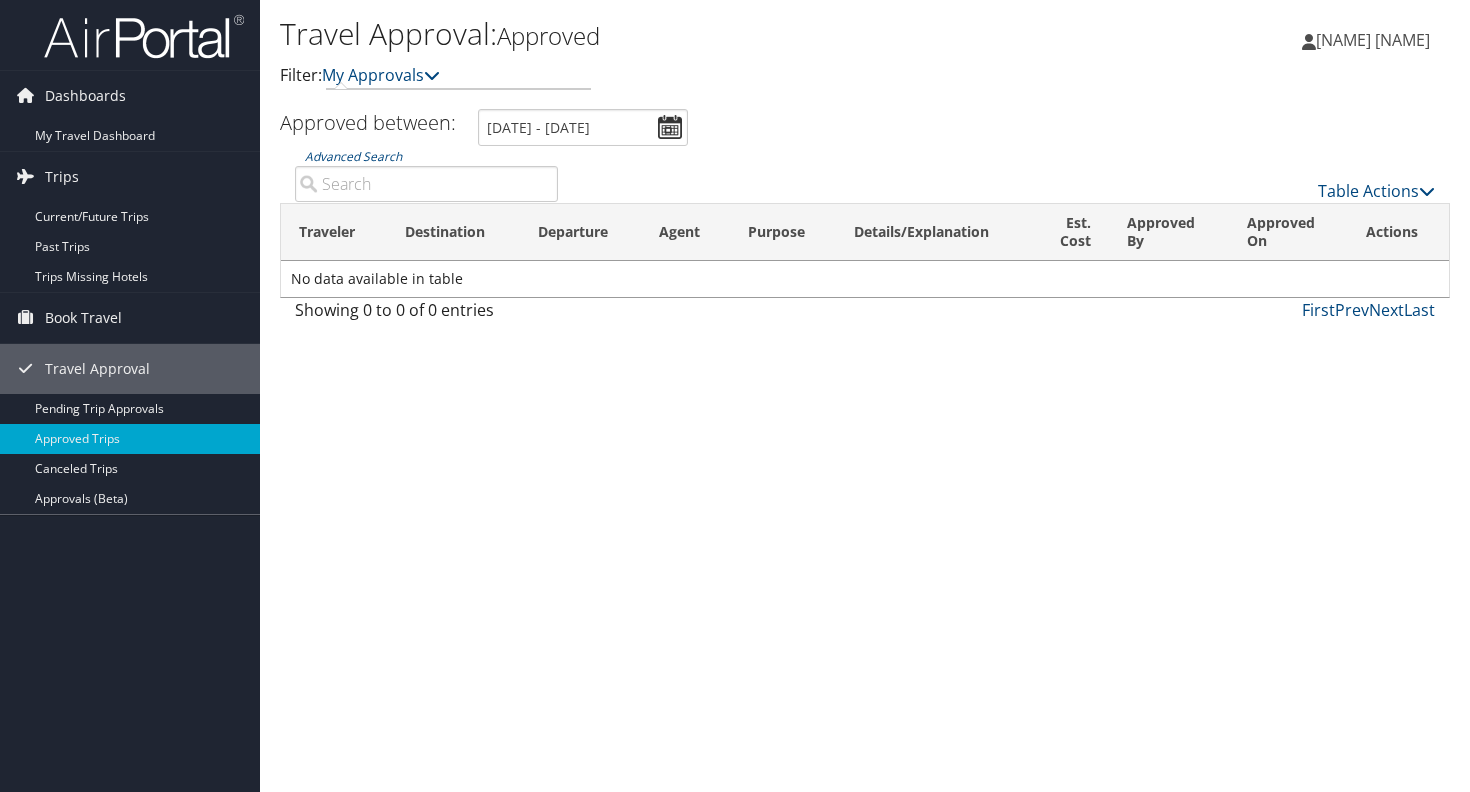 click at bounding box center [144, 36] 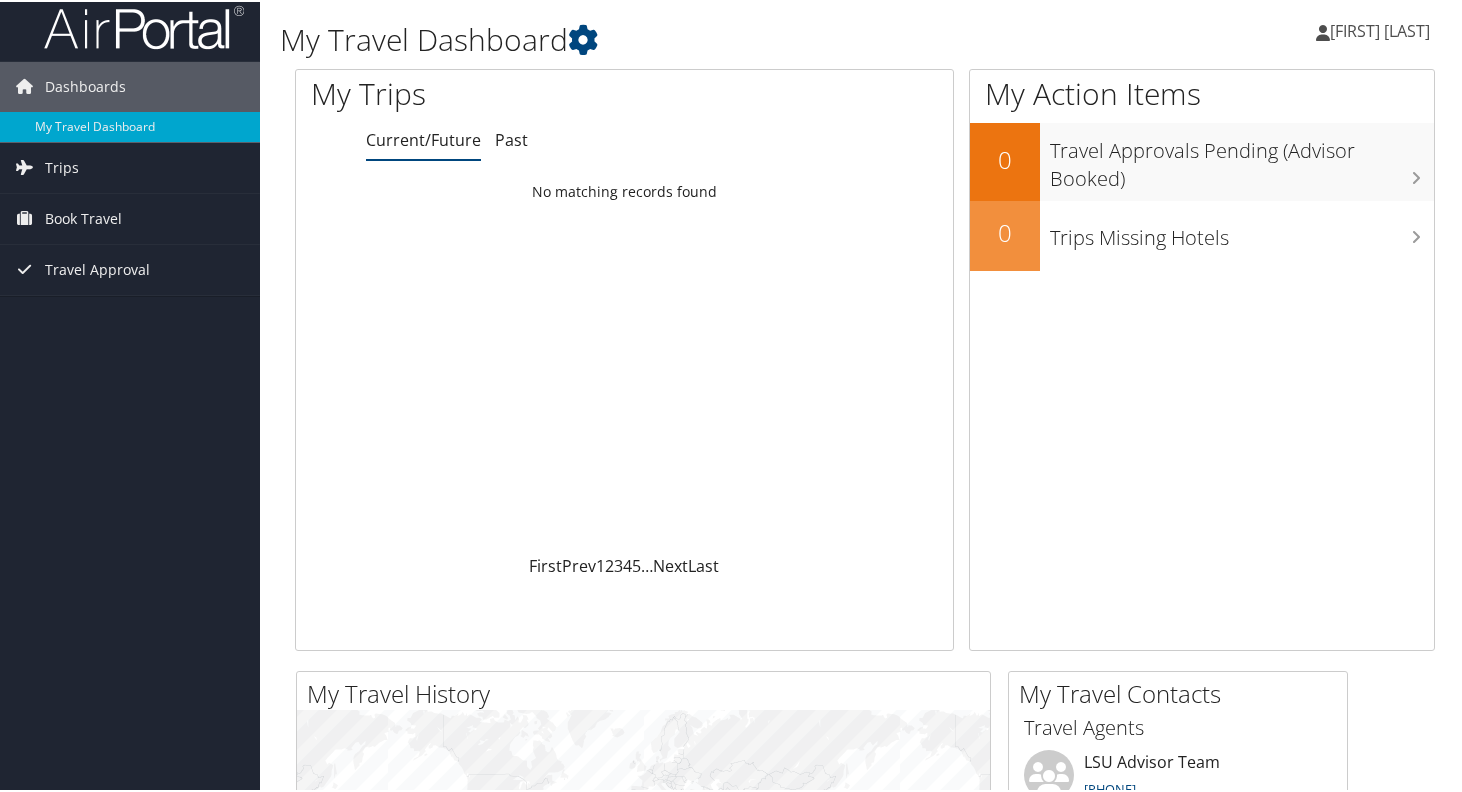 scroll, scrollTop: 16, scrollLeft: 0, axis: vertical 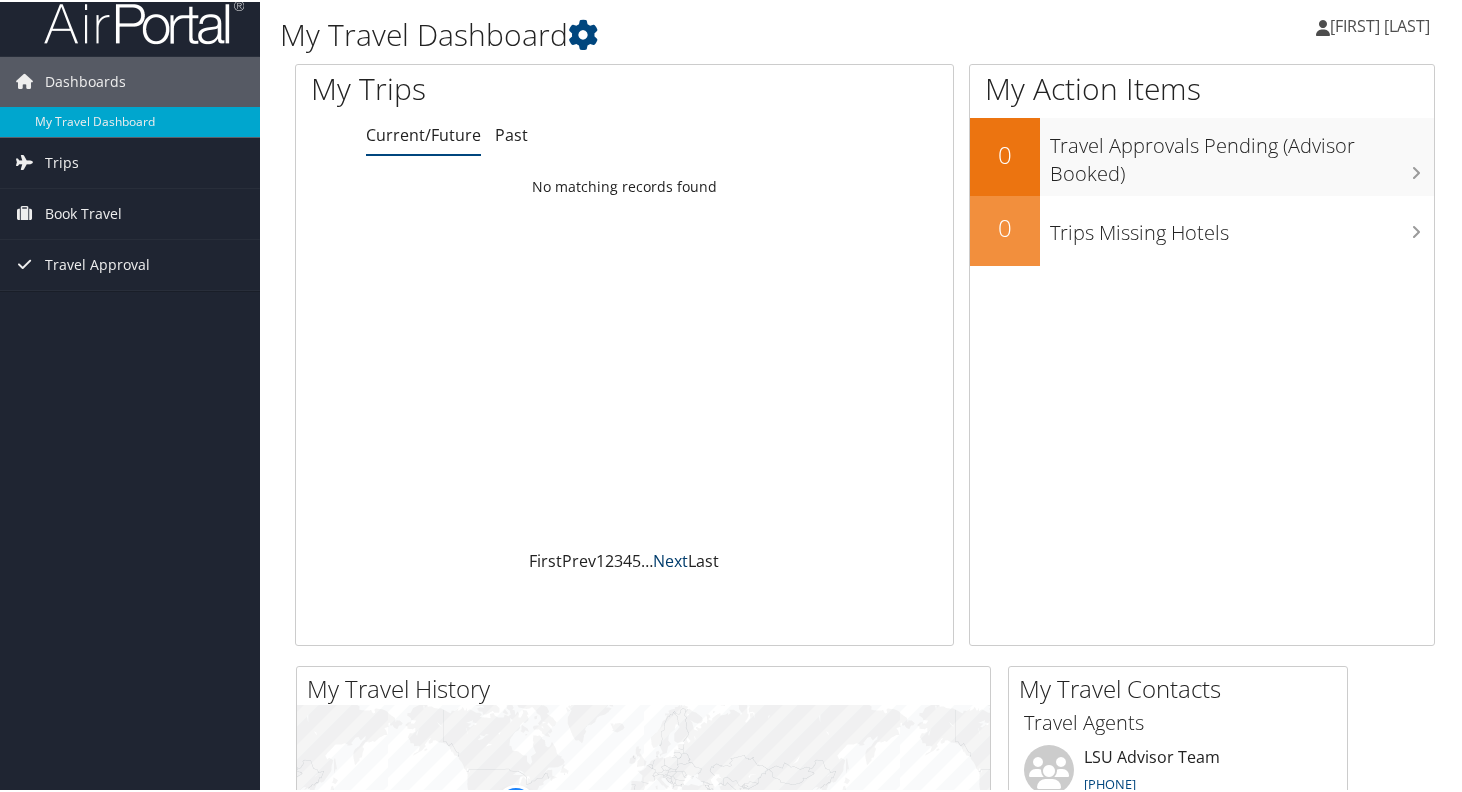 click on "Next" at bounding box center (670, 559) 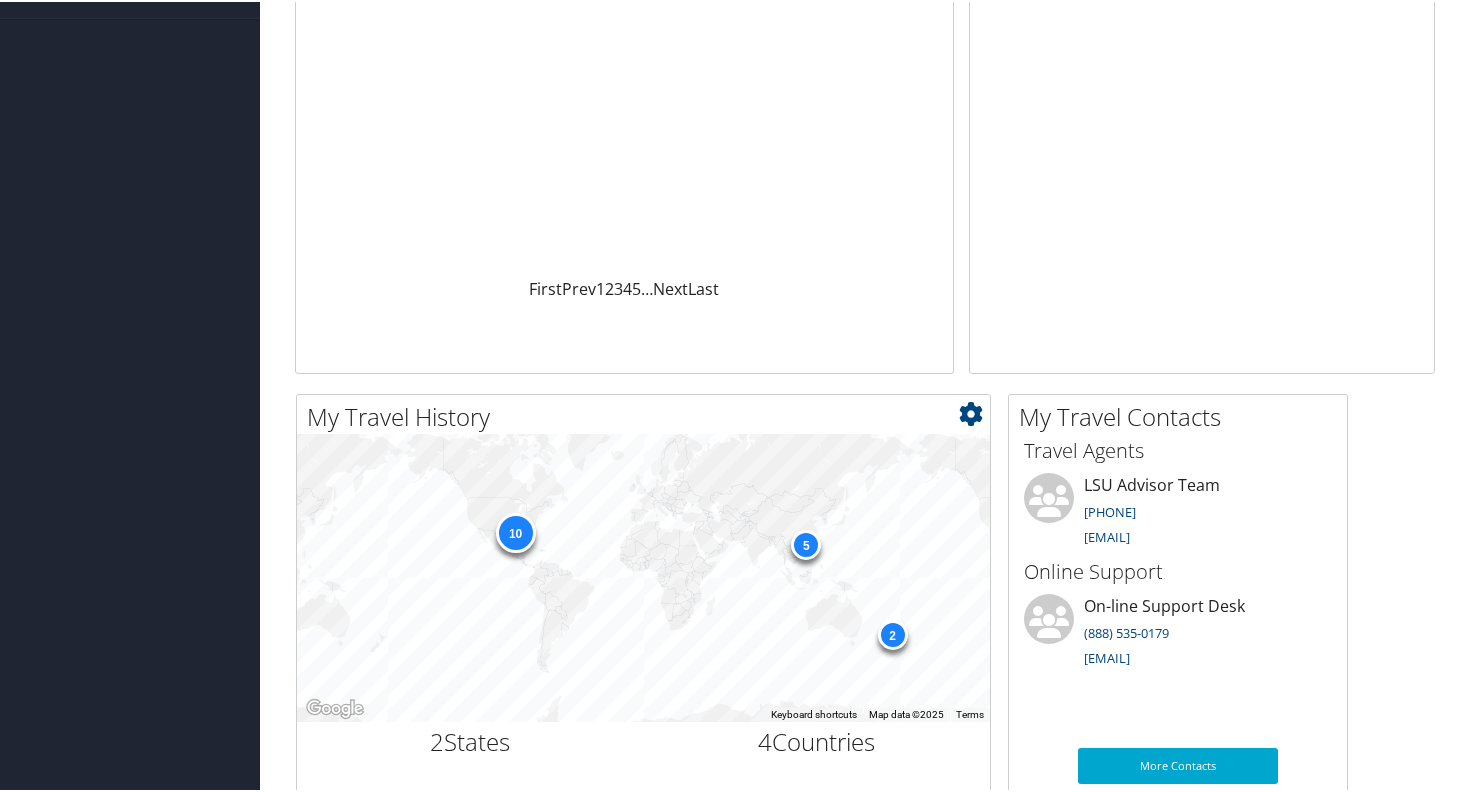 scroll, scrollTop: 58, scrollLeft: 0, axis: vertical 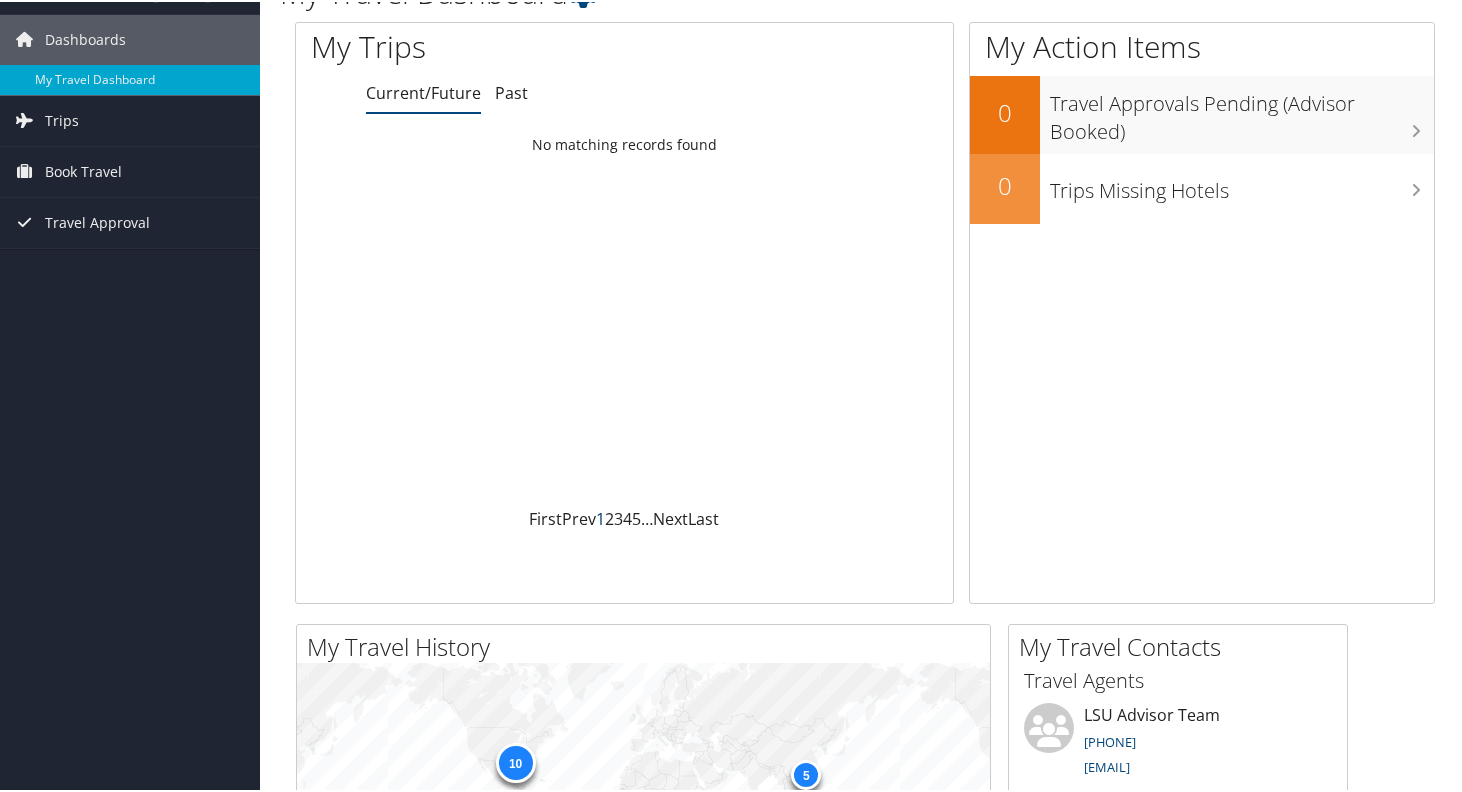 click on "1" at bounding box center (600, 517) 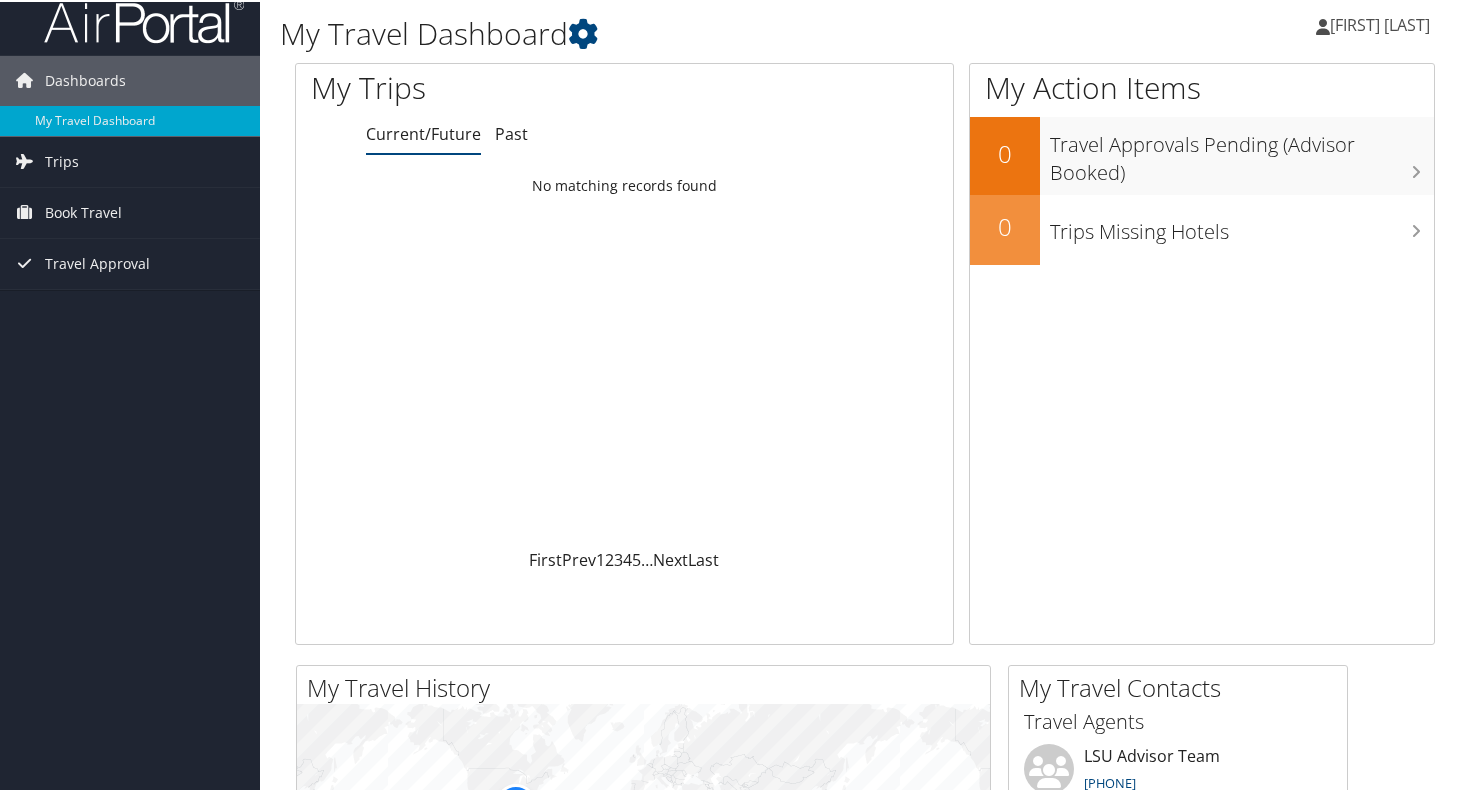 scroll, scrollTop: 17, scrollLeft: 0, axis: vertical 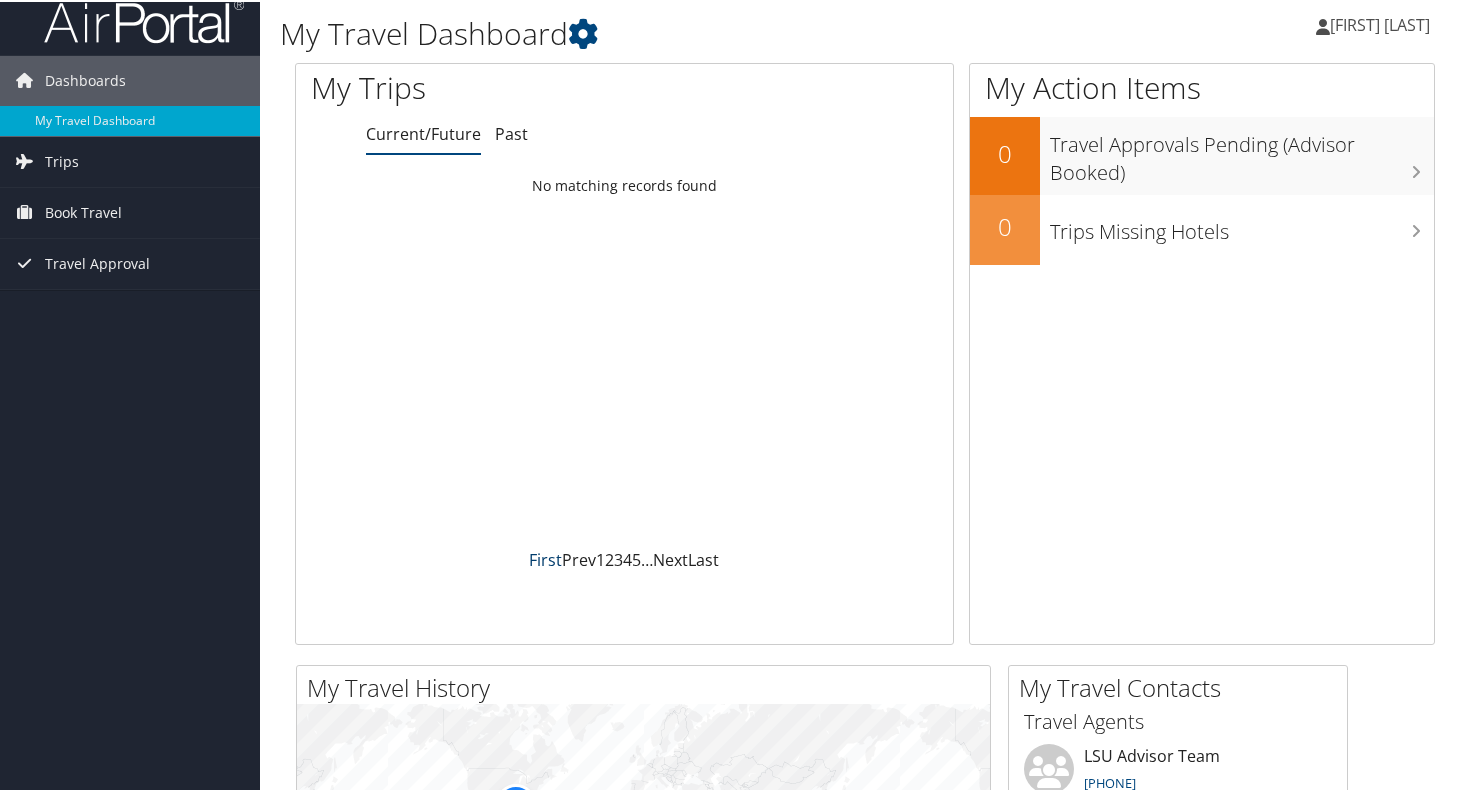 click on "First" at bounding box center (545, 558) 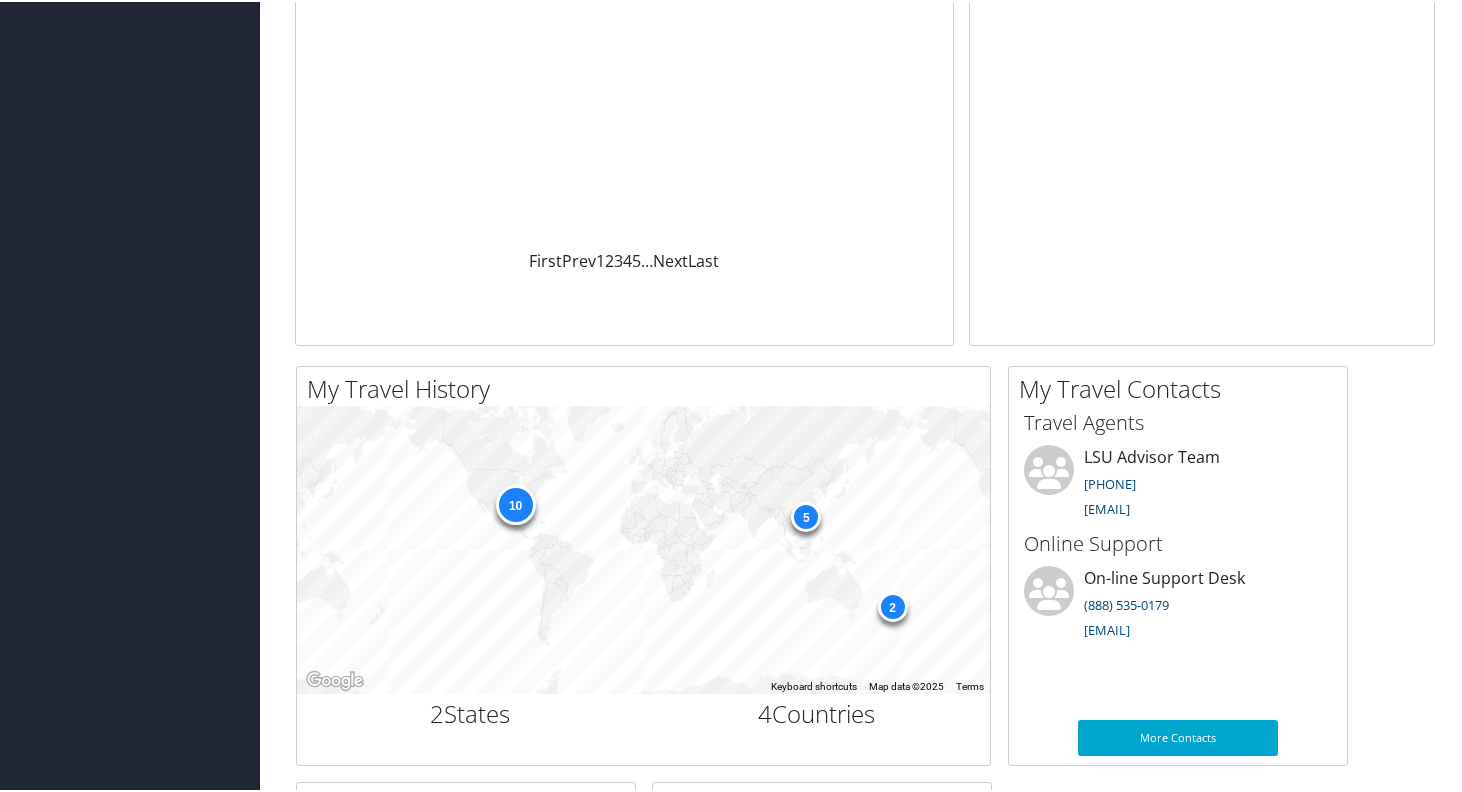 scroll, scrollTop: 323, scrollLeft: 0, axis: vertical 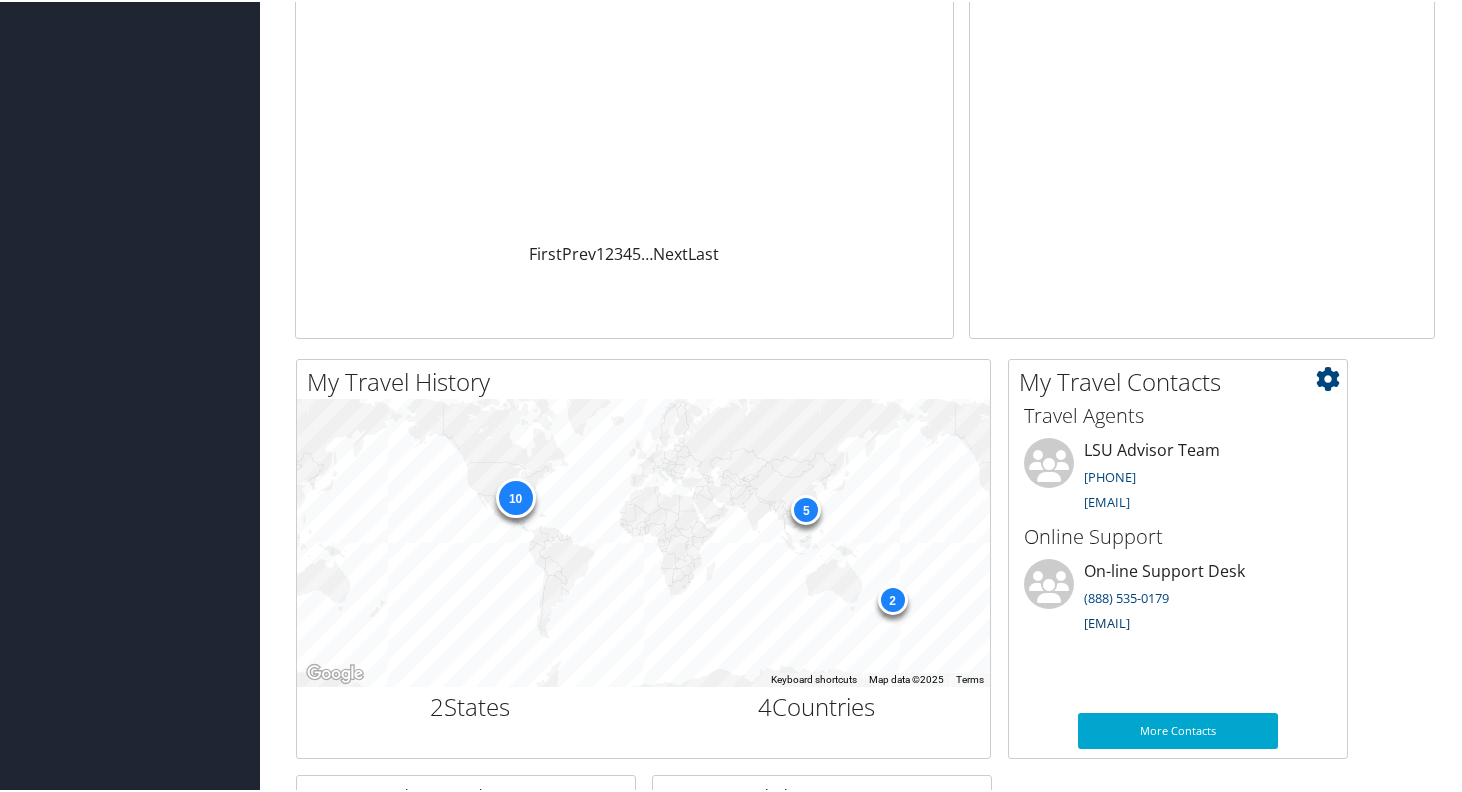 click on "onlinesupport@cbtravel.com" at bounding box center (1107, 621) 